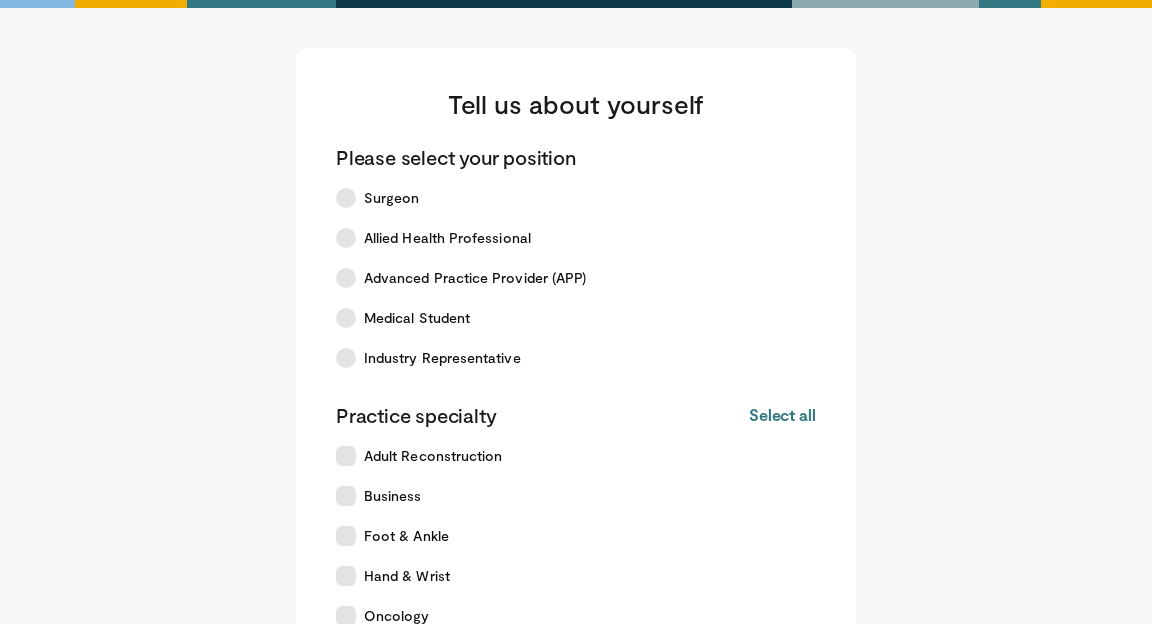 scroll, scrollTop: 0, scrollLeft: 0, axis: both 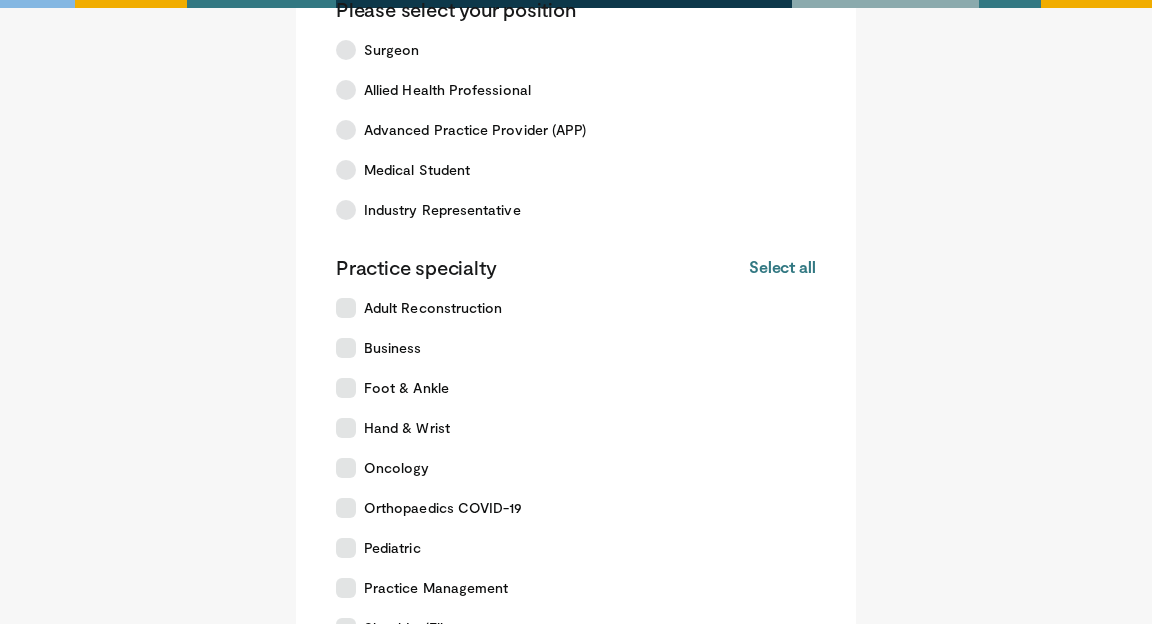 click at bounding box center (346, 210) 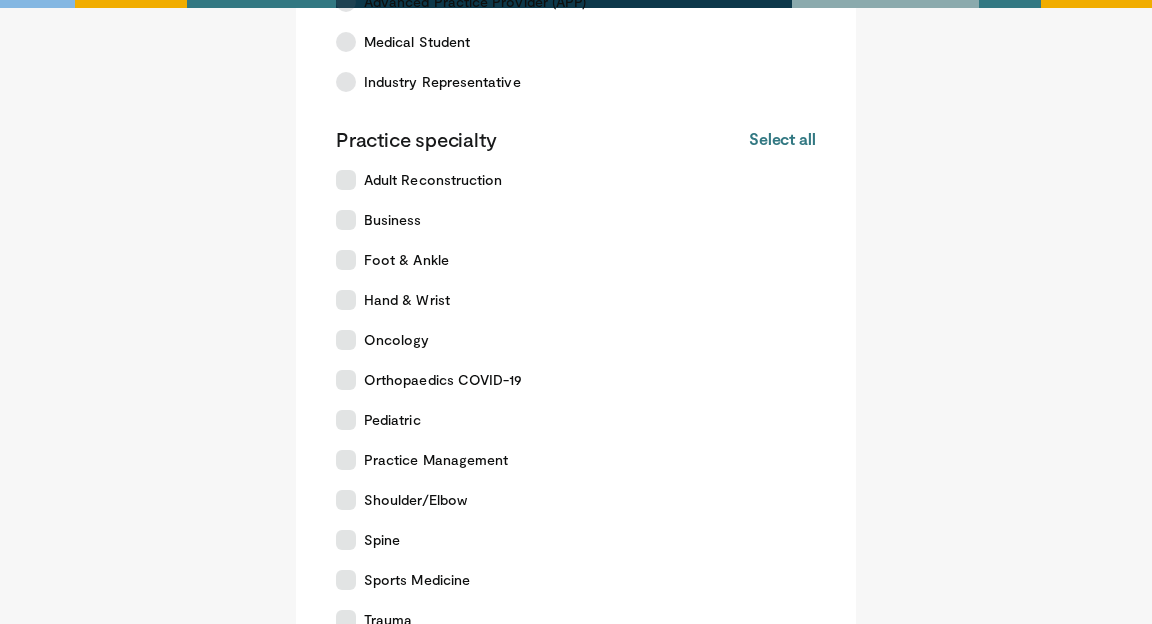 scroll, scrollTop: 273, scrollLeft: 0, axis: vertical 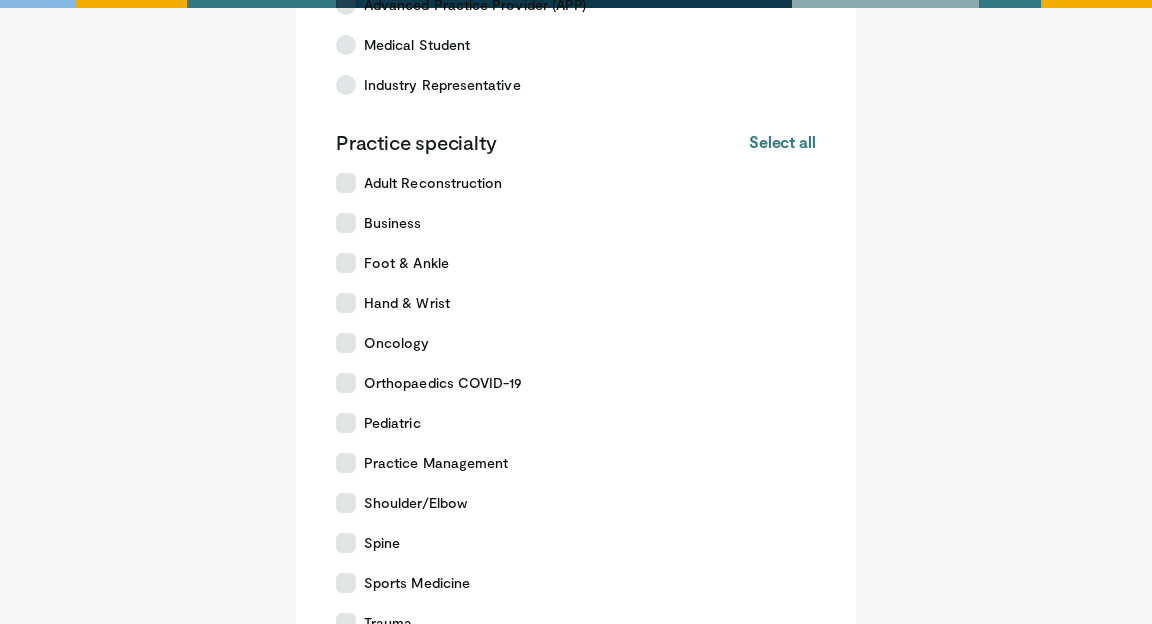 click on "Select all" at bounding box center [782, 142] 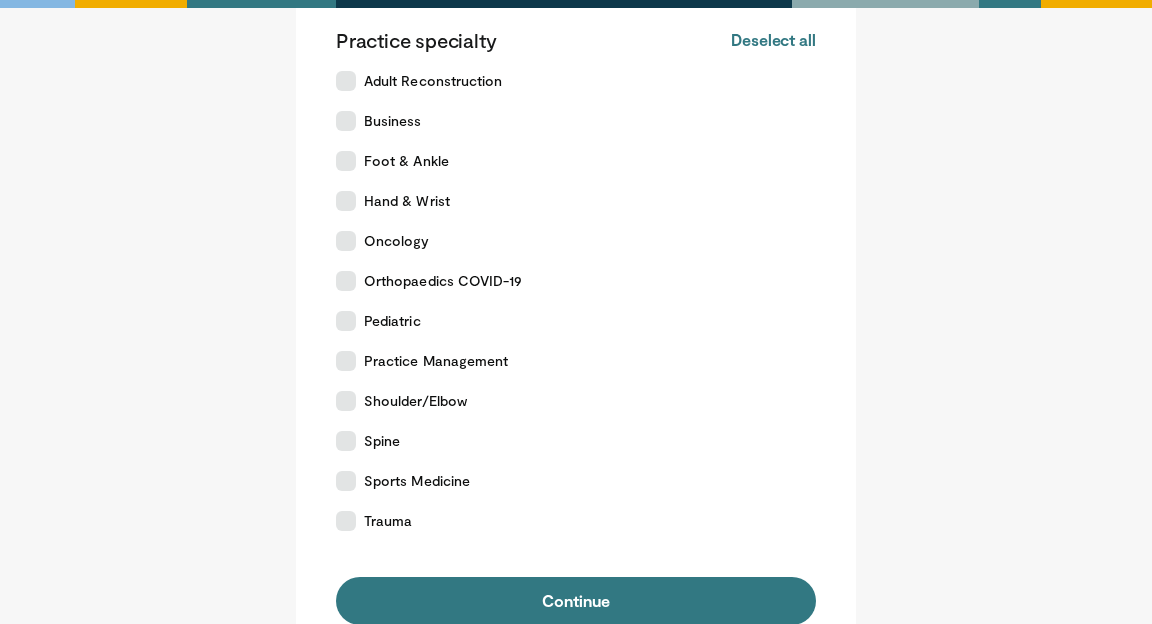 scroll, scrollTop: 378, scrollLeft: 0, axis: vertical 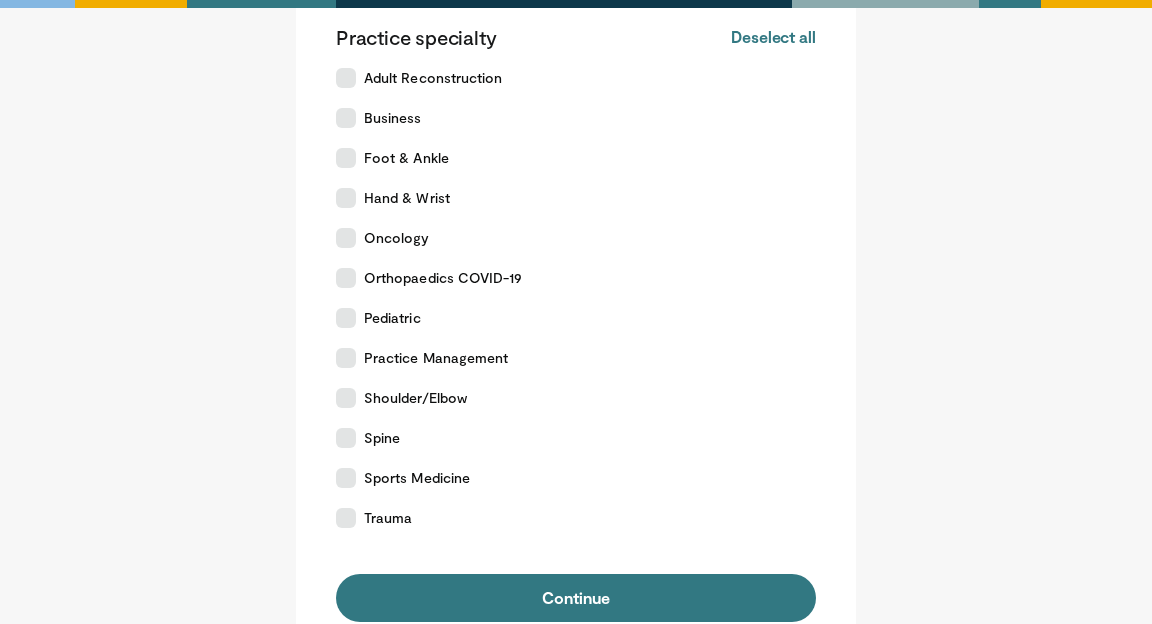 click on "Continue" at bounding box center [576, 598] 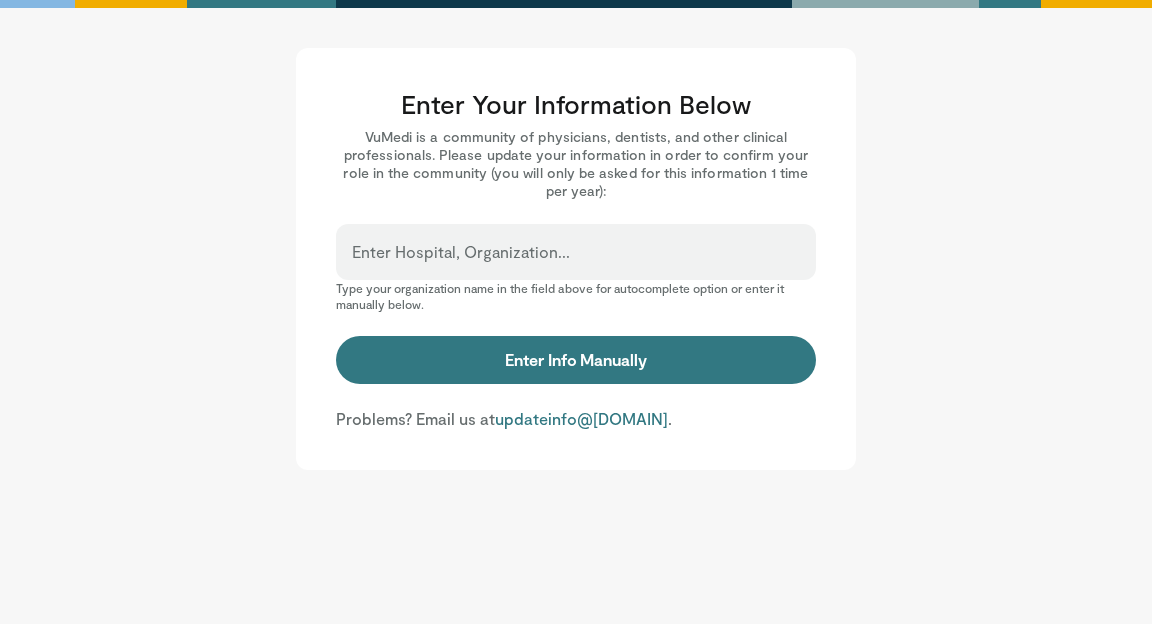 scroll, scrollTop: 0, scrollLeft: 0, axis: both 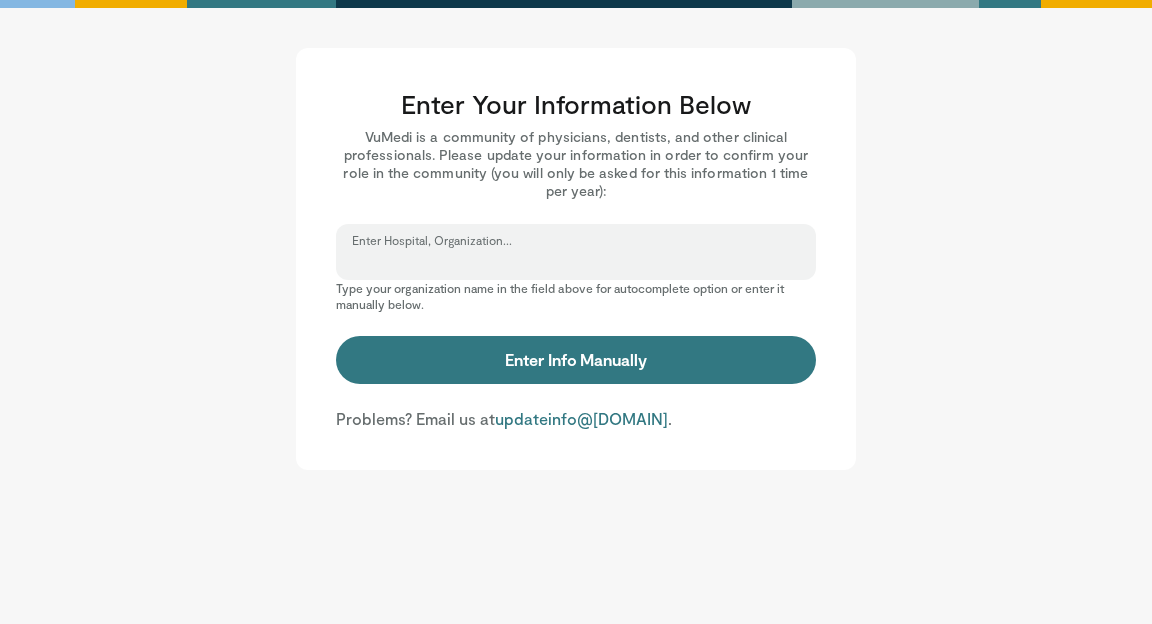 click on "Enter Hospital, Organization..." at bounding box center [576, 261] 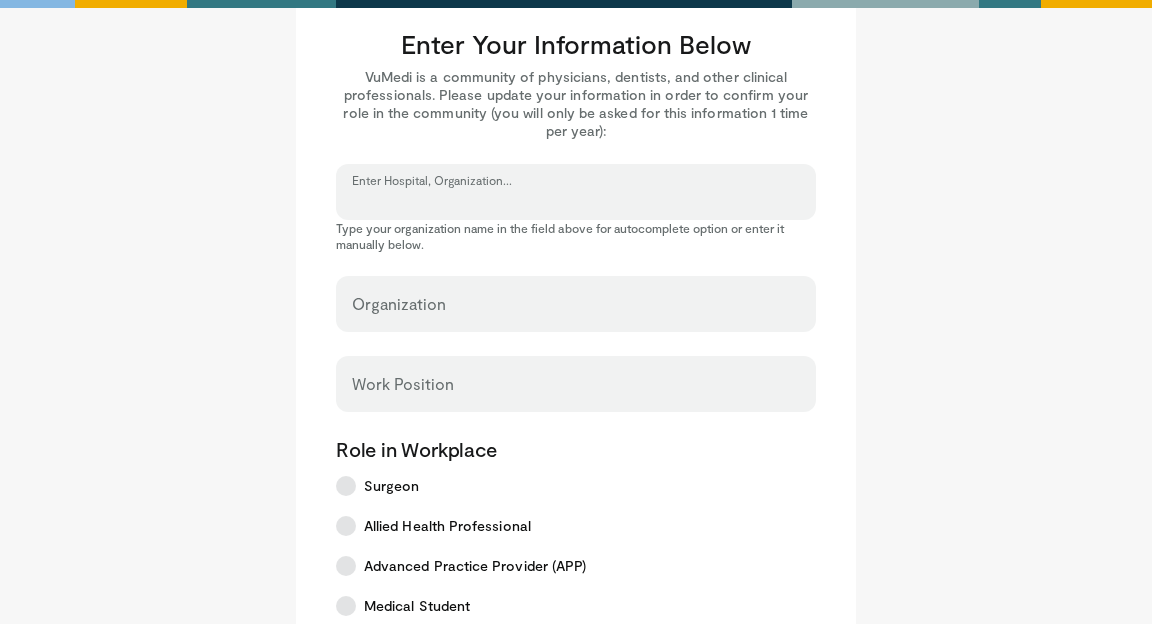 scroll, scrollTop: 53, scrollLeft: 0, axis: vertical 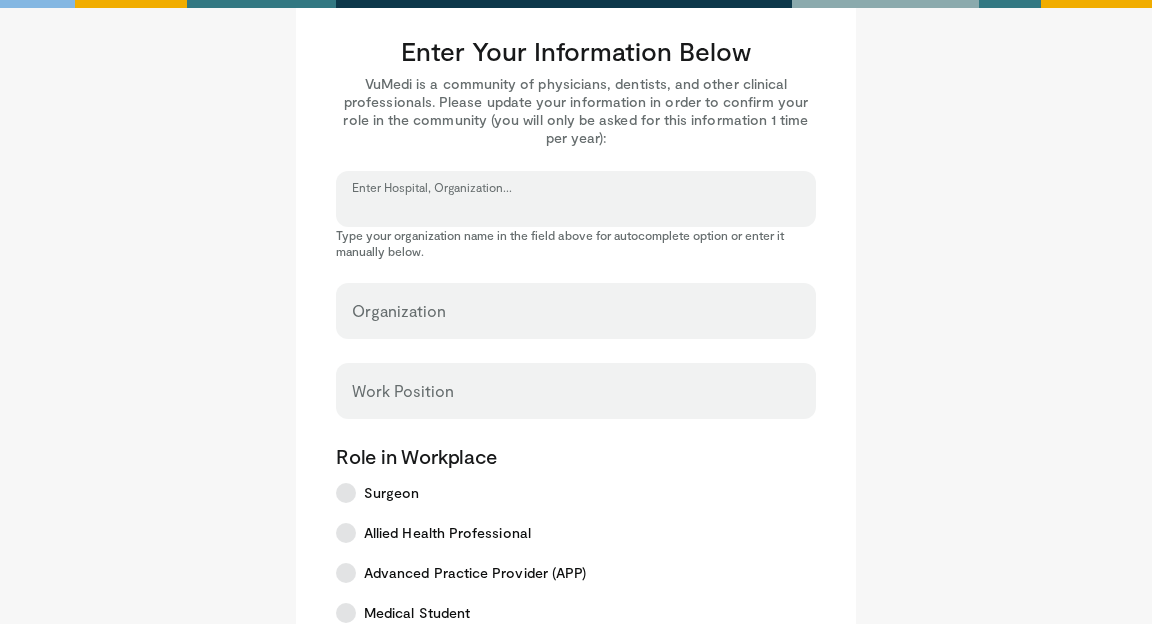 click on "Enter Hospital, Organization..." at bounding box center (576, 208) 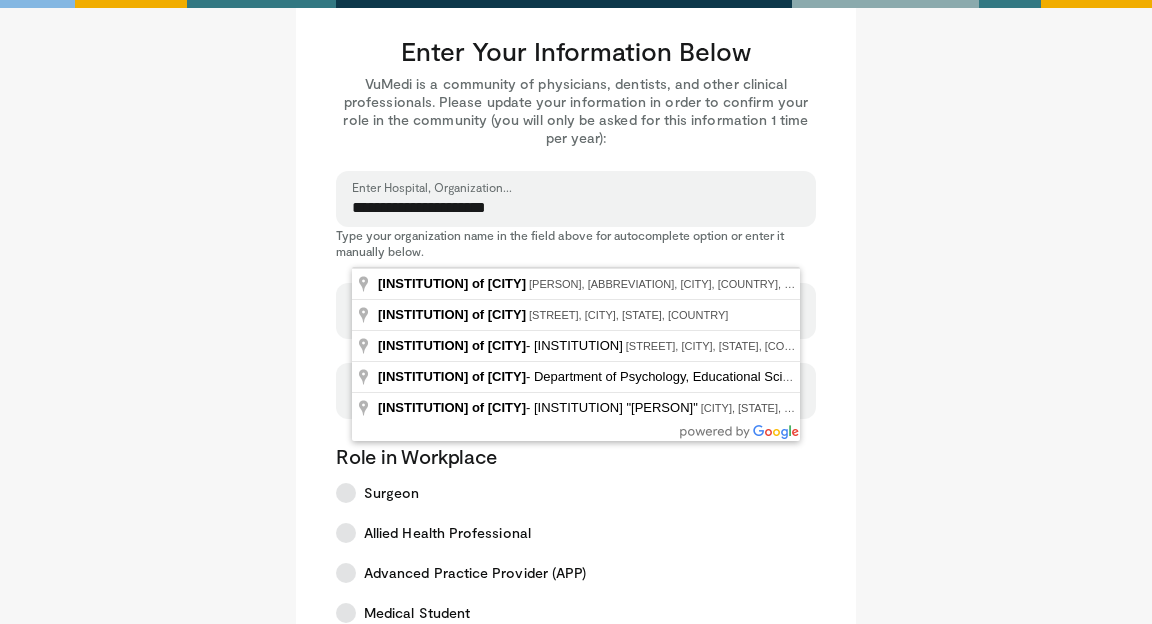 scroll, scrollTop: 51, scrollLeft: 0, axis: vertical 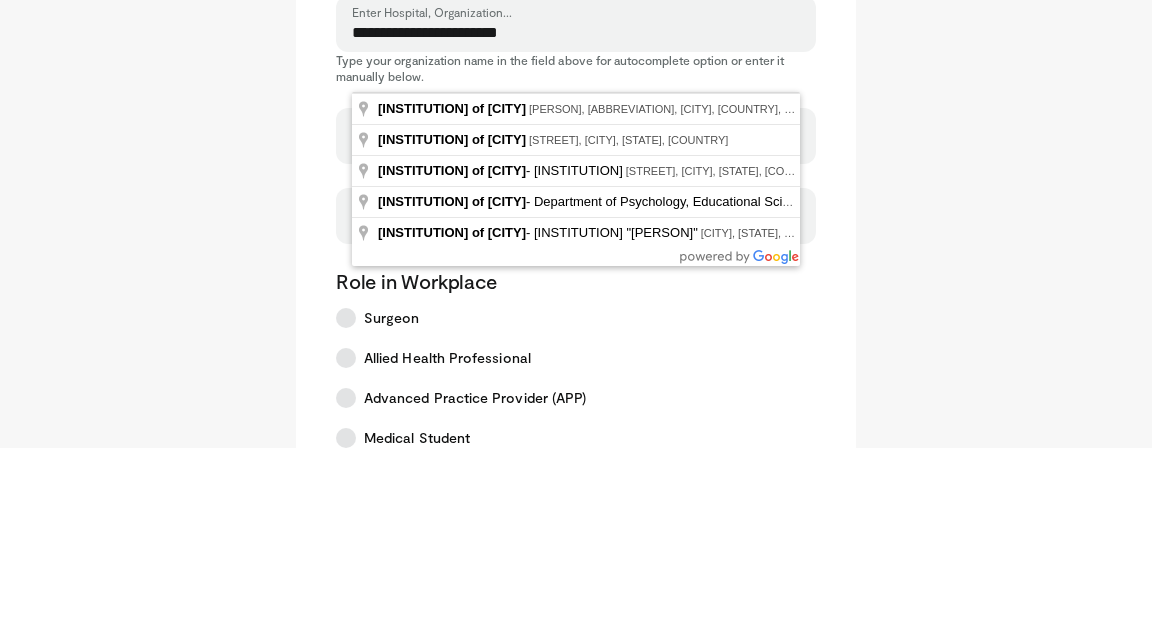 type on "**********" 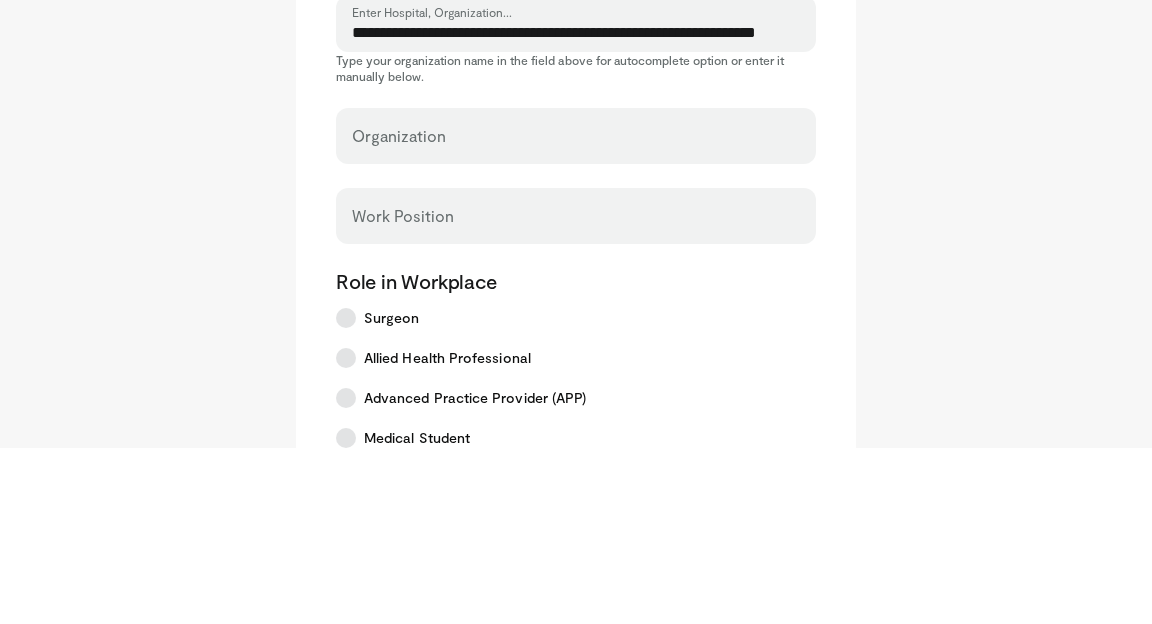 select on "**" 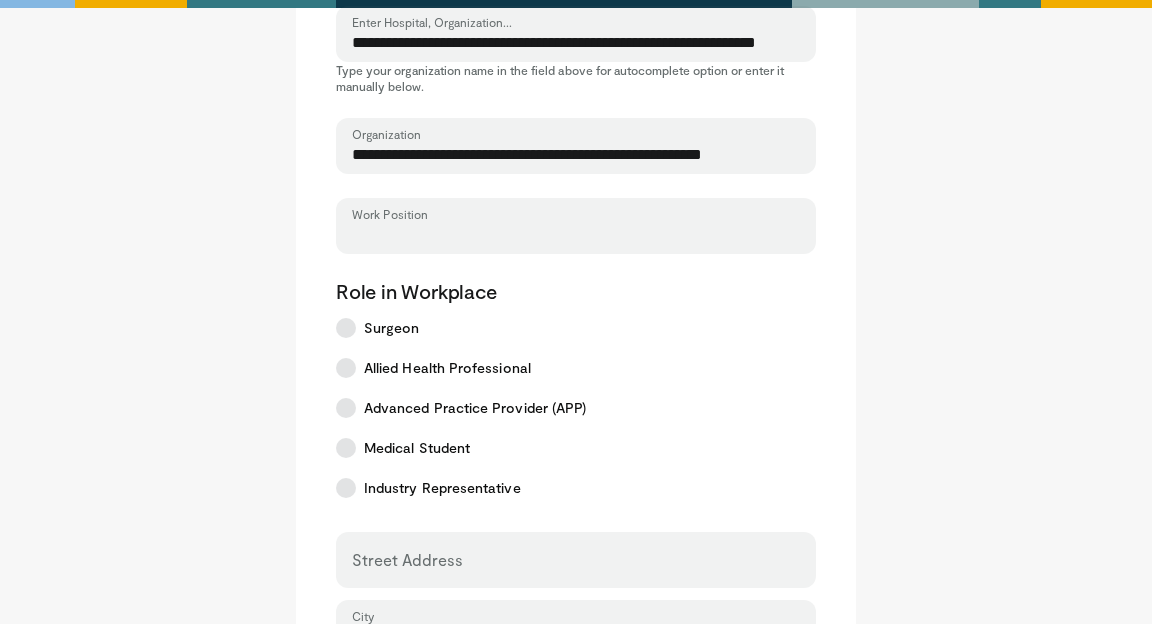 click on "Work Position" at bounding box center (576, 235) 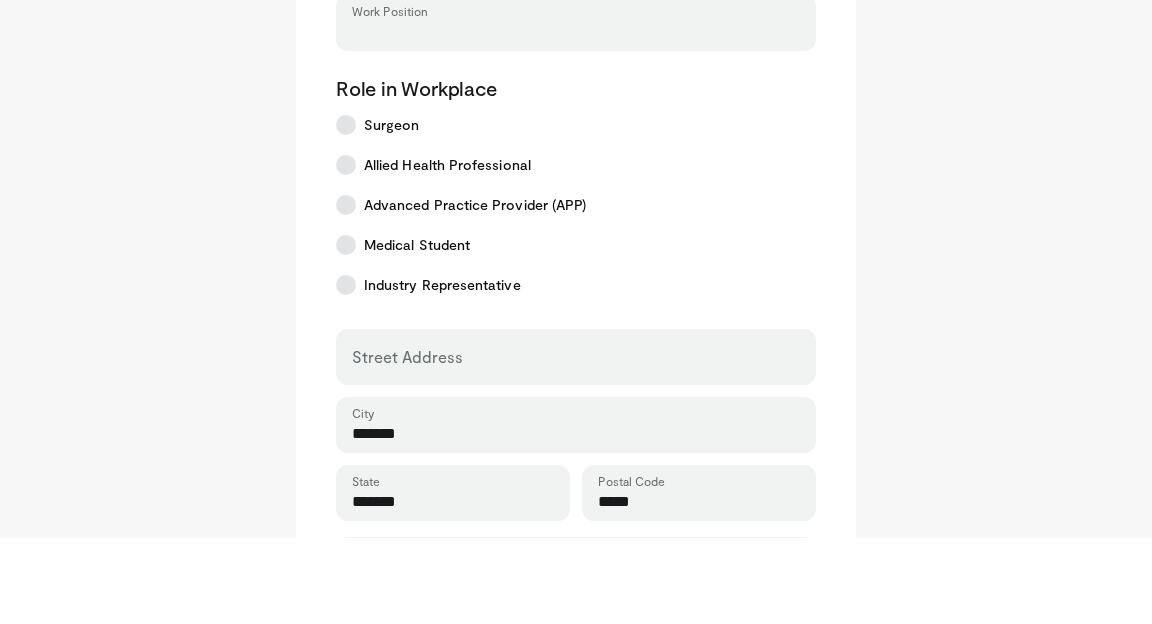 scroll, scrollTop: 334, scrollLeft: 0, axis: vertical 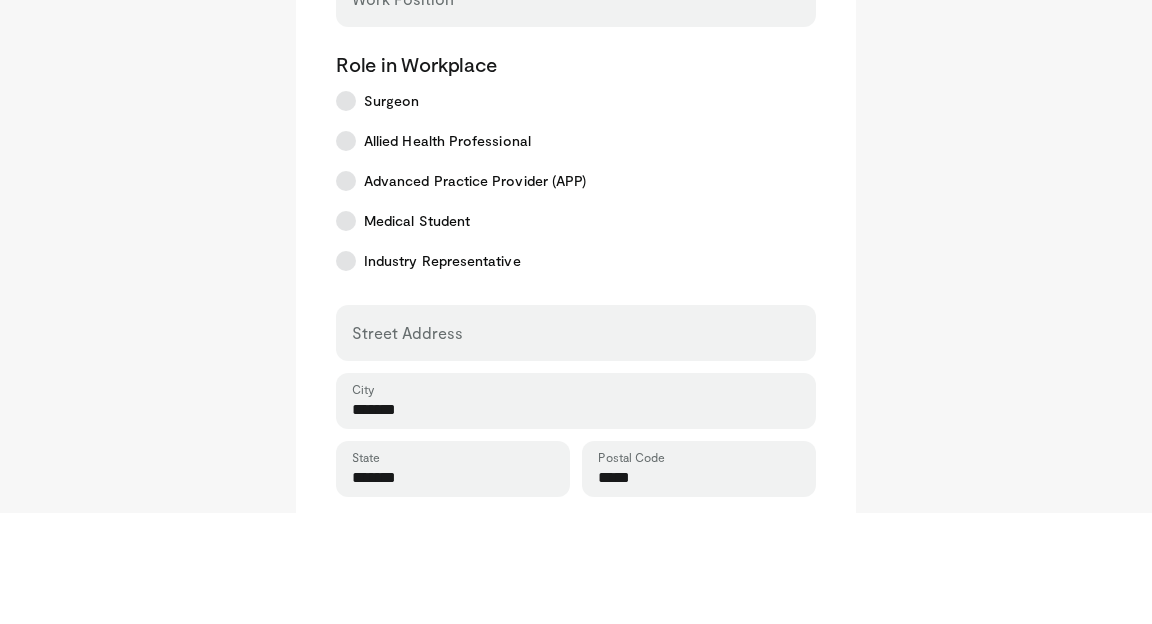 click on "**********" at bounding box center (576, 525) 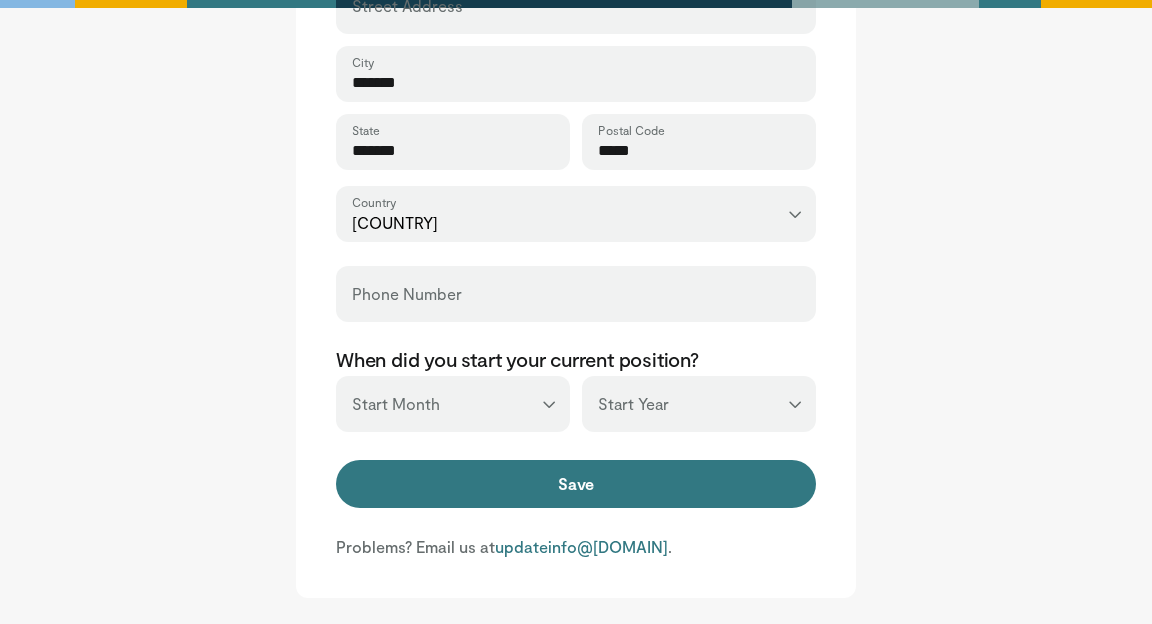 scroll, scrollTop: 772, scrollLeft: 0, axis: vertical 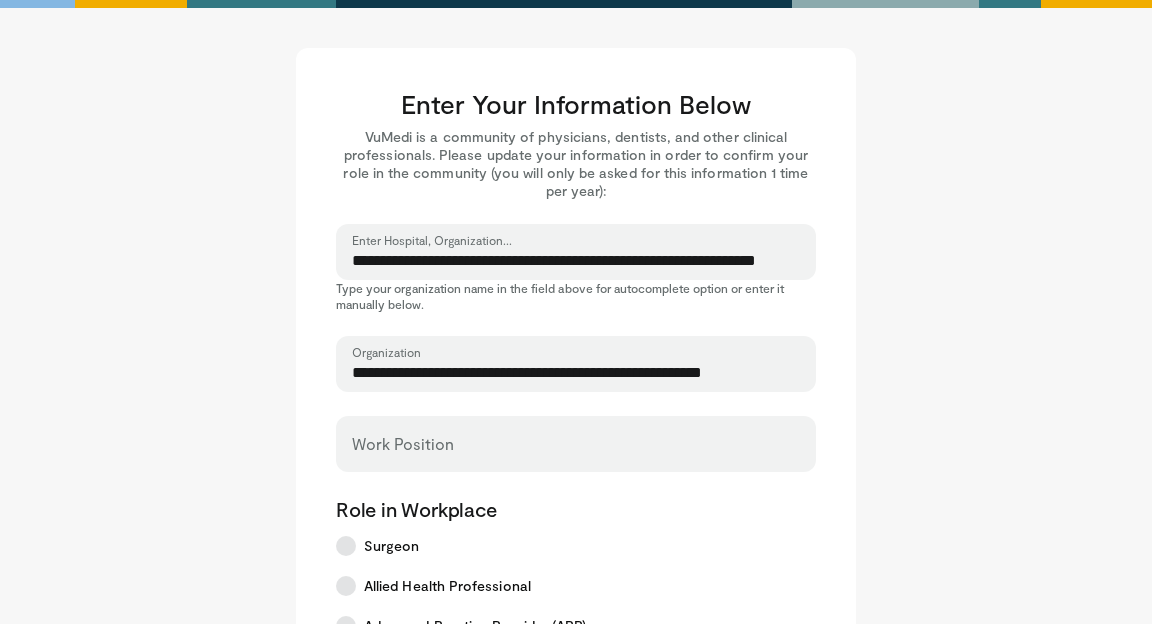 click on "Work Position" at bounding box center [576, 444] 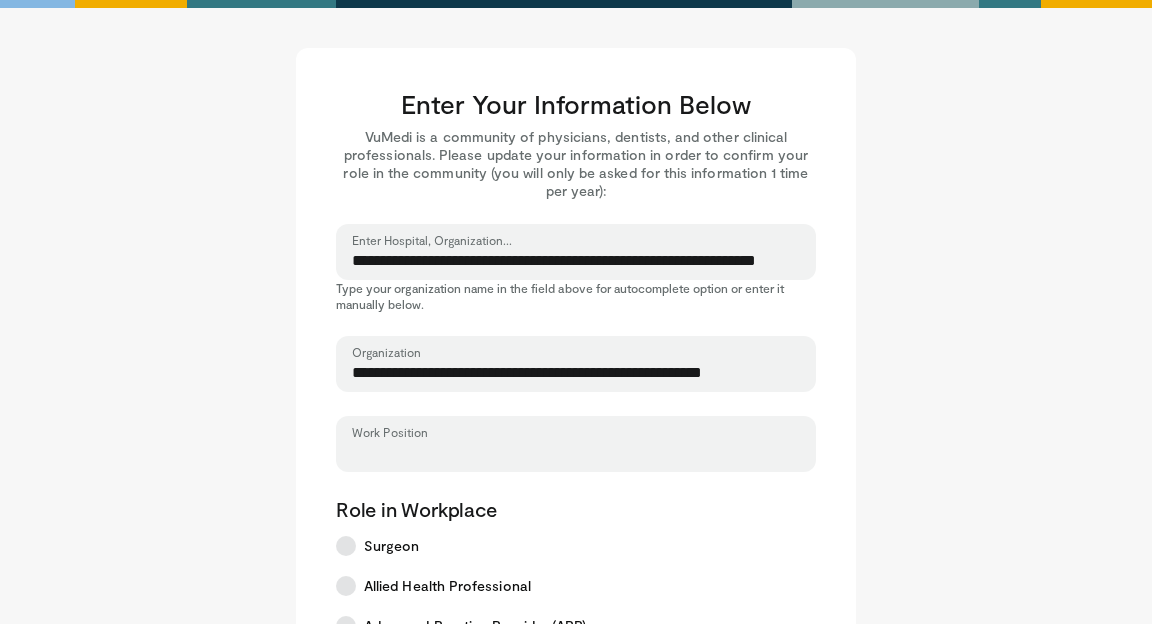 click on "Work Position" at bounding box center (576, 453) 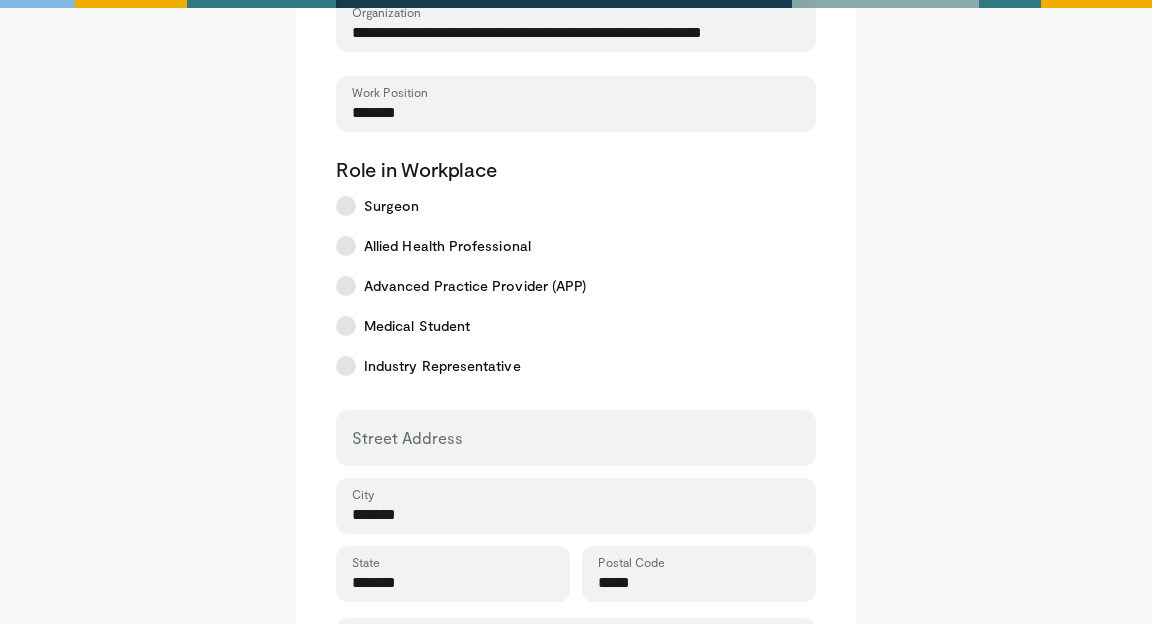 scroll, scrollTop: 341, scrollLeft: 0, axis: vertical 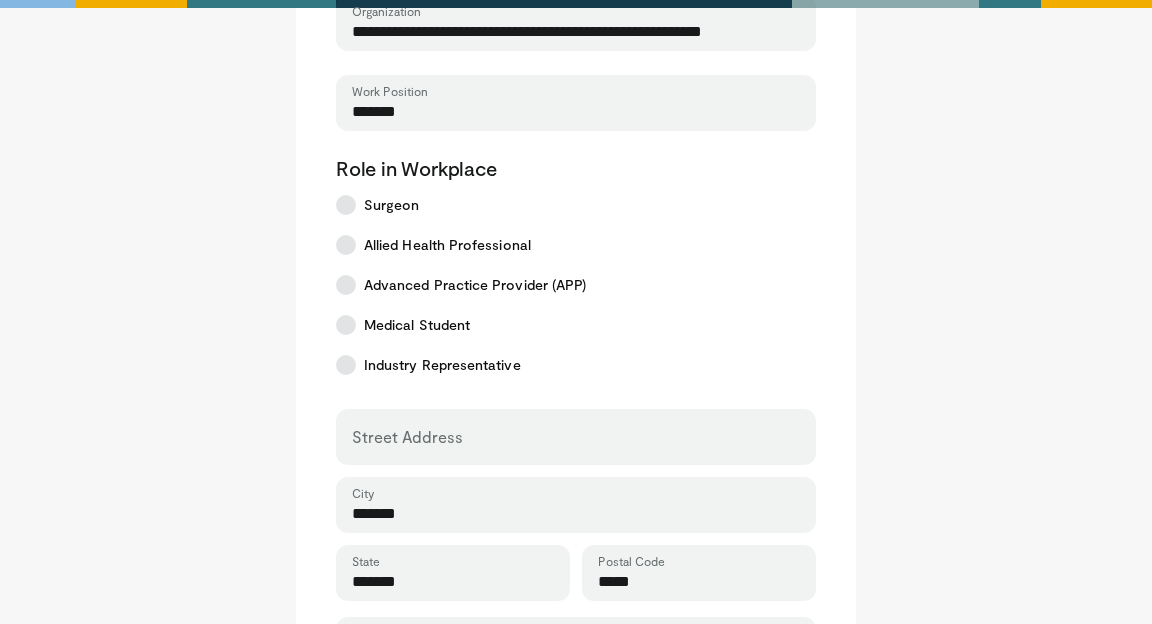 type on "*******" 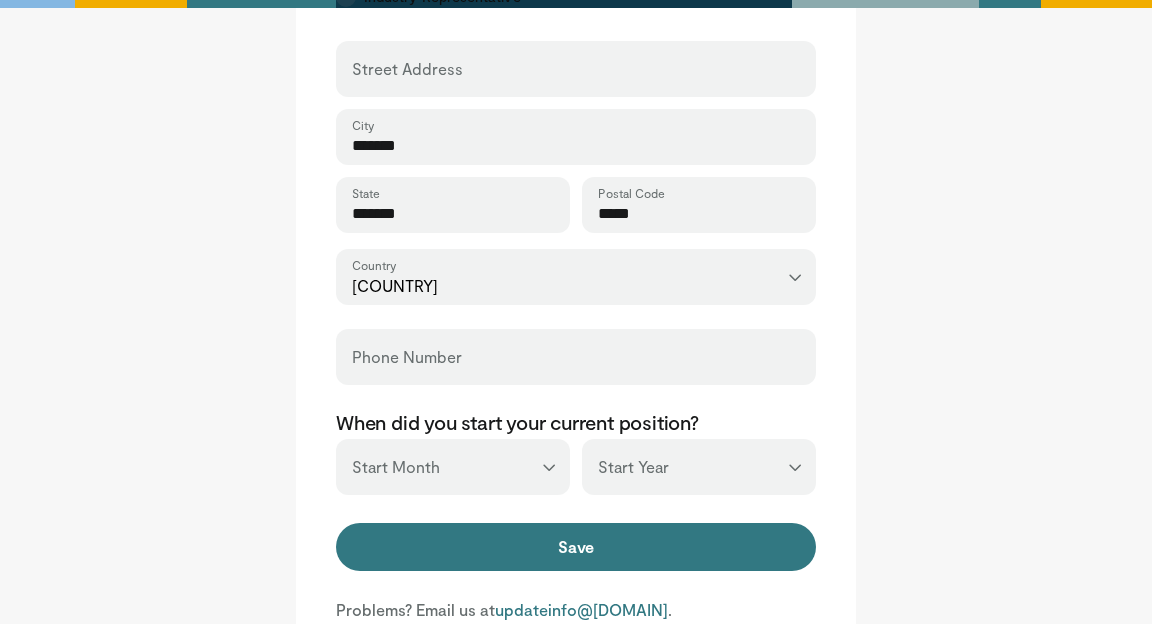 scroll, scrollTop: 711, scrollLeft: 0, axis: vertical 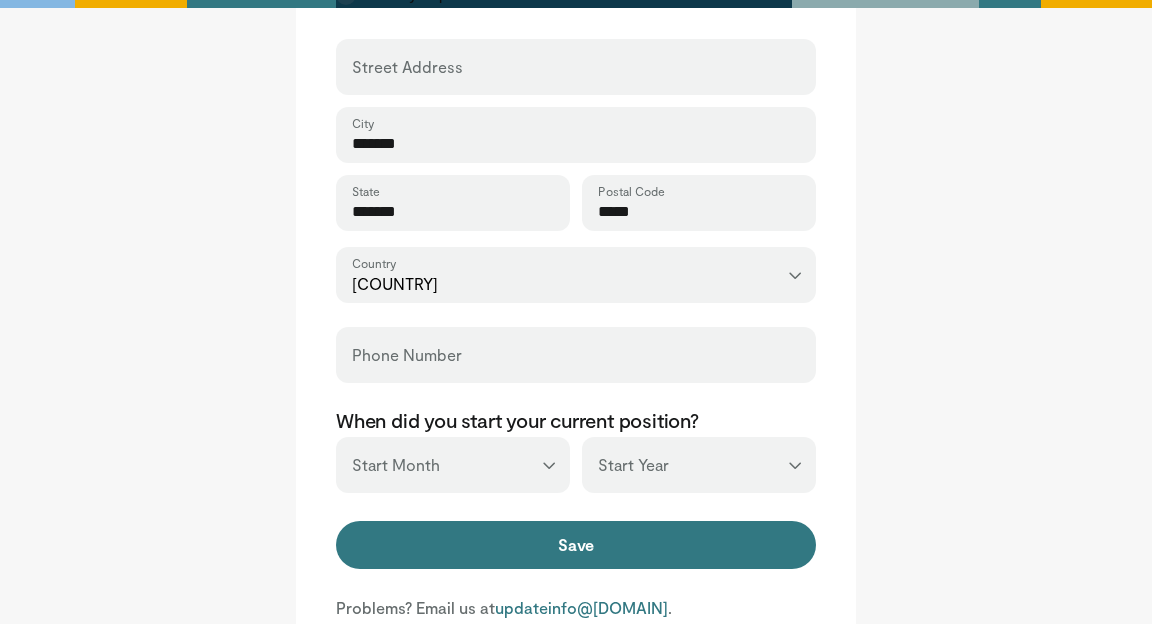 click on "***
*******
********
*****
*****
***
****
****
******
*********
*******
********
********" at bounding box center [453, 465] 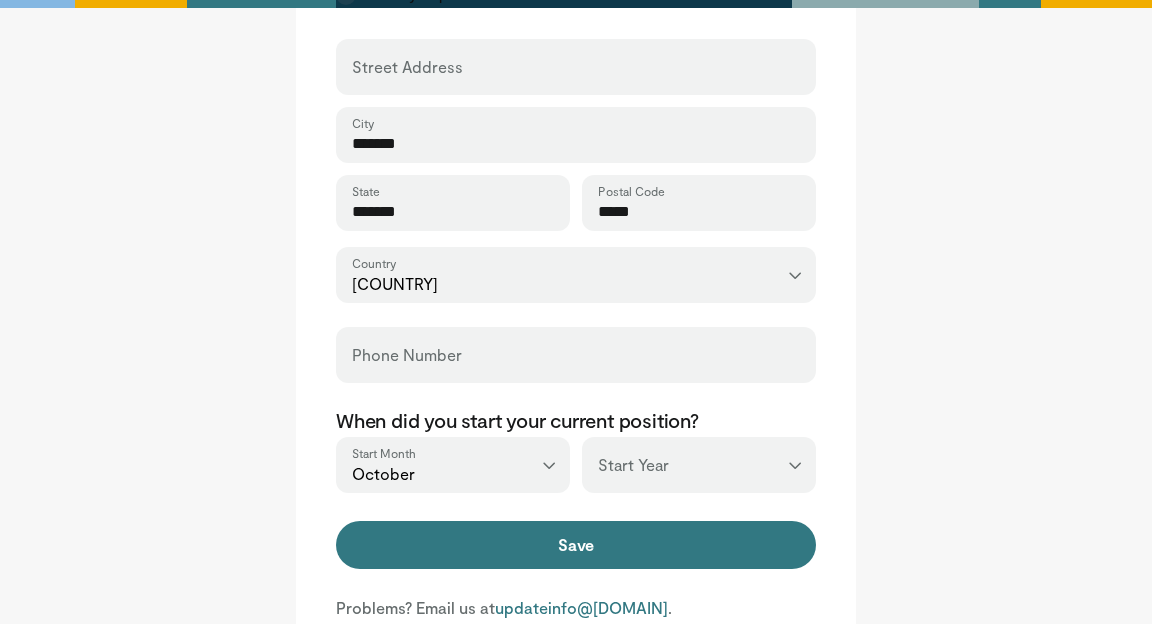 click on "***
****
****
****
****
****
****
****
****
****
****
****
****
****
****
****
****
****
****
****
****
****
****
****
****
****
****
****
****
**** **** **** **** ****" at bounding box center [699, 465] 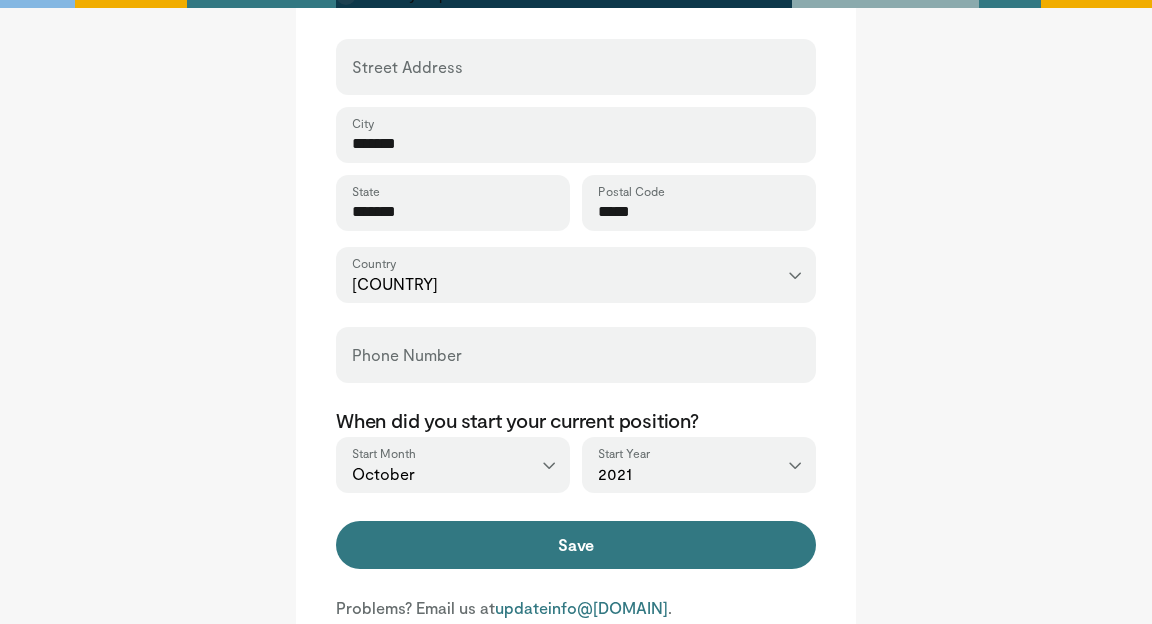 click on "***
****
****
****
****
****
****
****
****
****
****
****
****
****
****
****
****
****
****
****
****
****
****
****
****
****
****
****
****
**** **** **** **** ****" at bounding box center (699, 465) 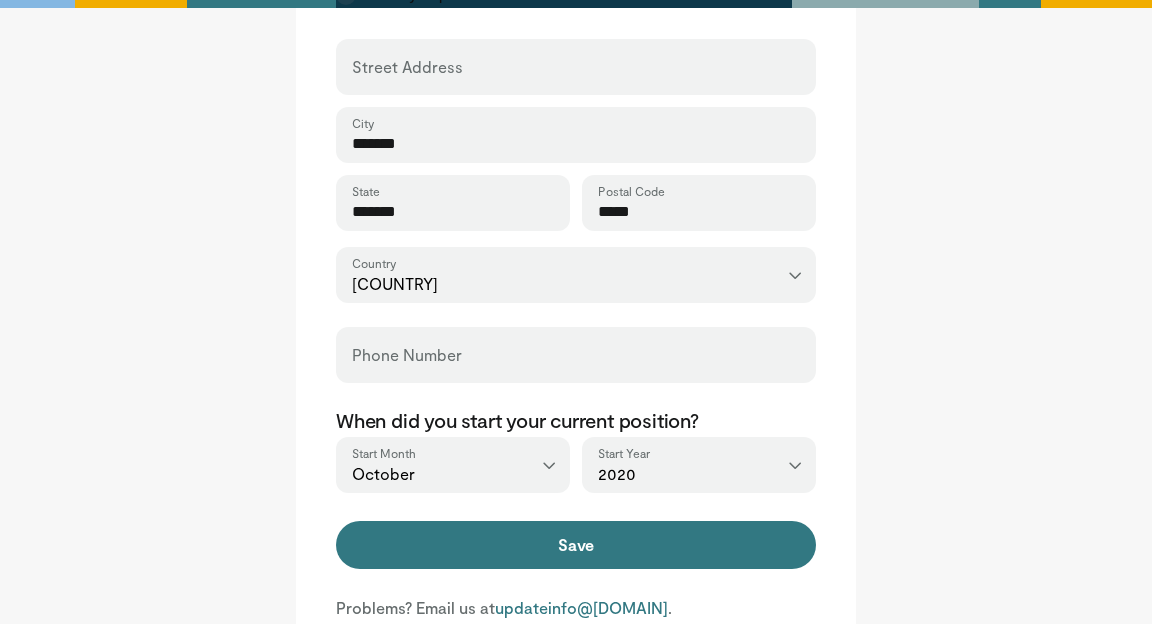 scroll, scrollTop: 710, scrollLeft: 0, axis: vertical 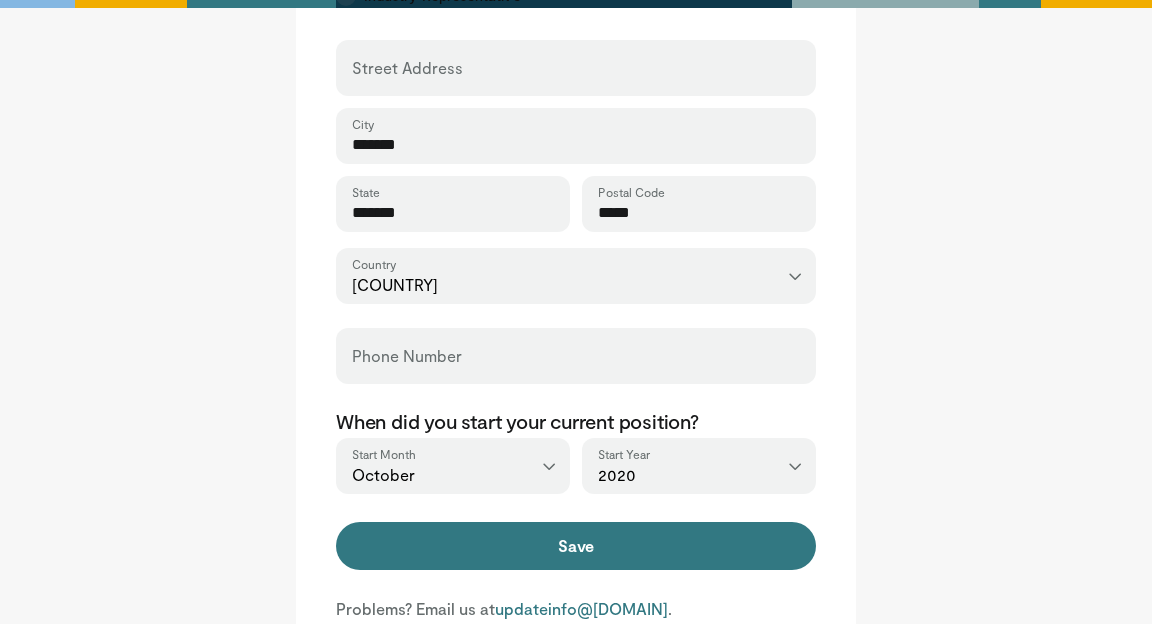 click on "Save" at bounding box center [576, 546] 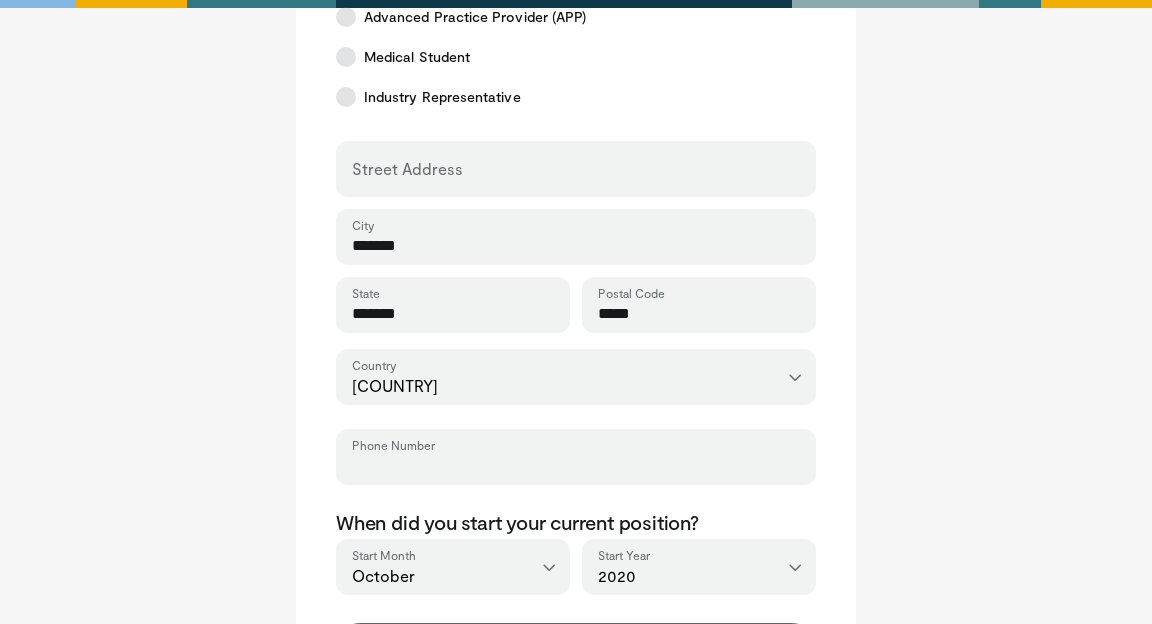 click on "Phone Number" at bounding box center [576, 466] 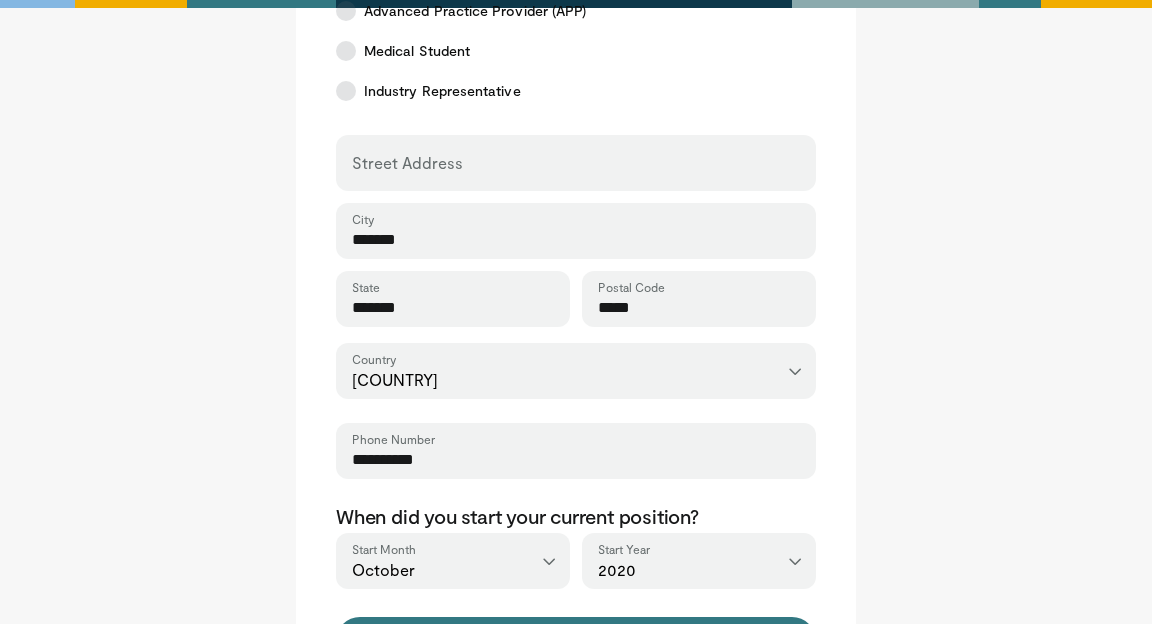 scroll, scrollTop: 615, scrollLeft: 0, axis: vertical 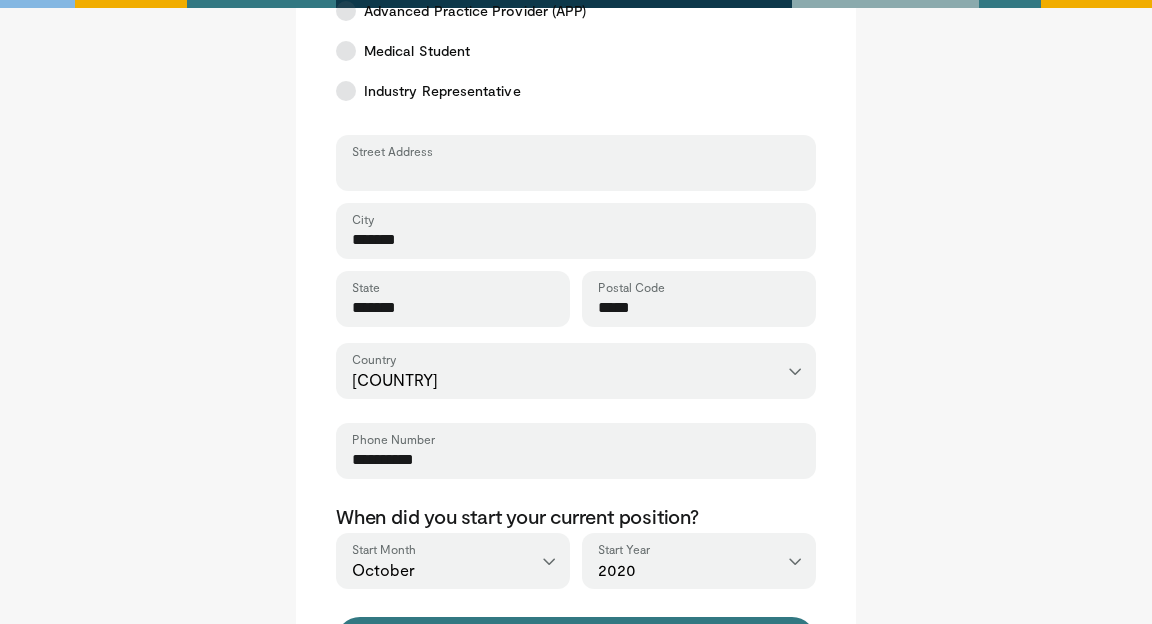 click on "Street Address" at bounding box center [576, 172] 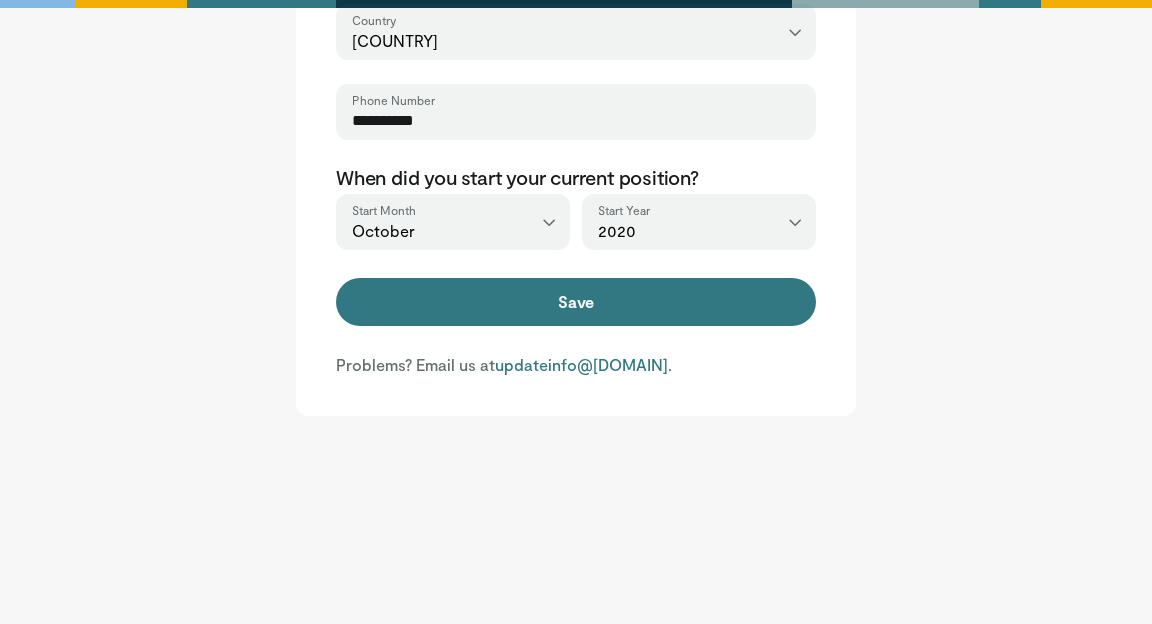 scroll, scrollTop: 991, scrollLeft: 0, axis: vertical 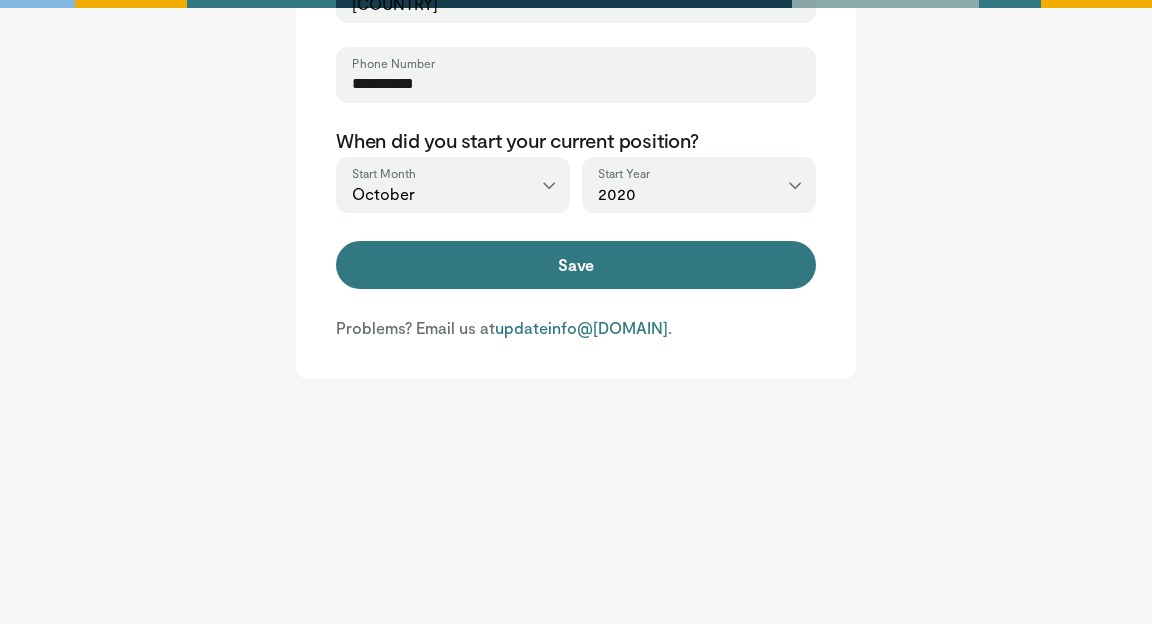type on "**********" 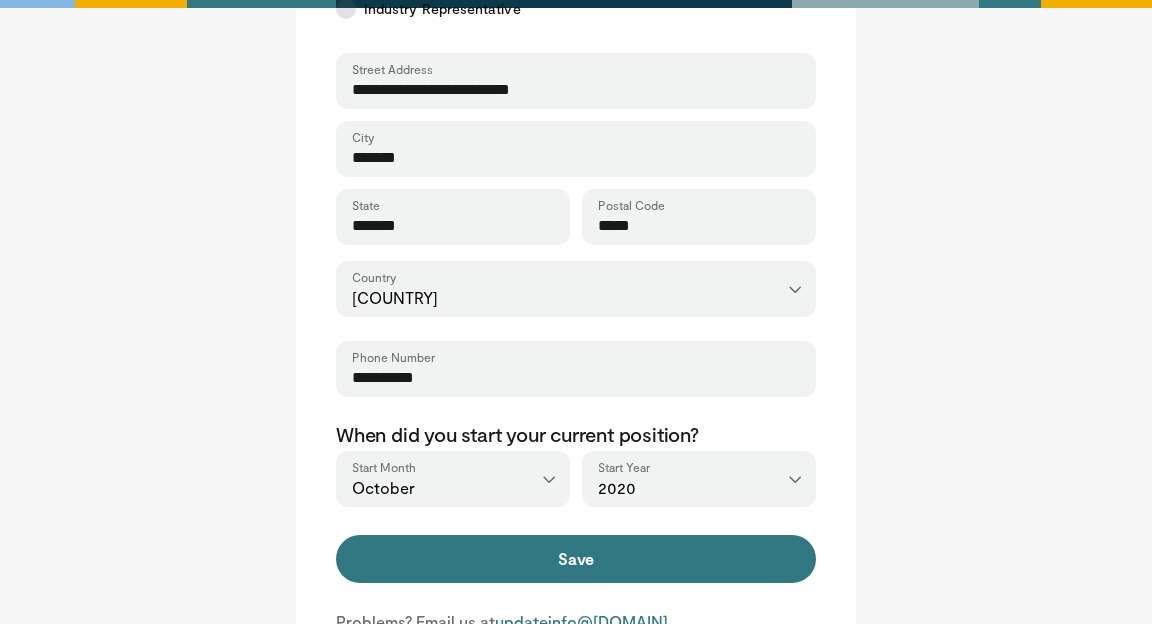 scroll, scrollTop: 613, scrollLeft: 0, axis: vertical 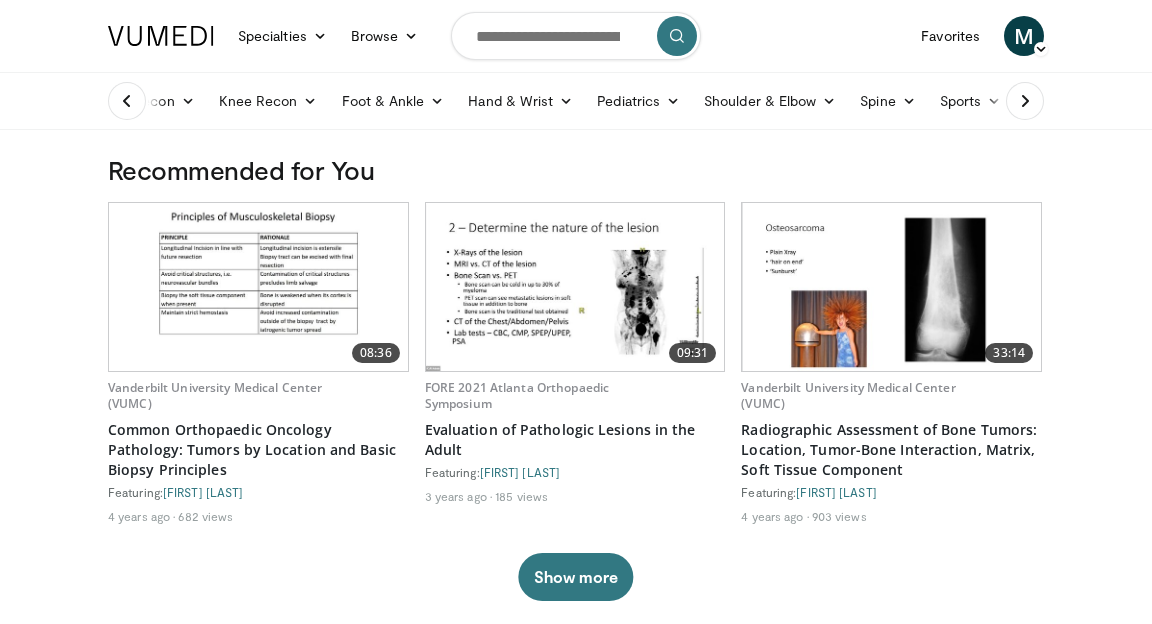 click at bounding box center [127, 101] 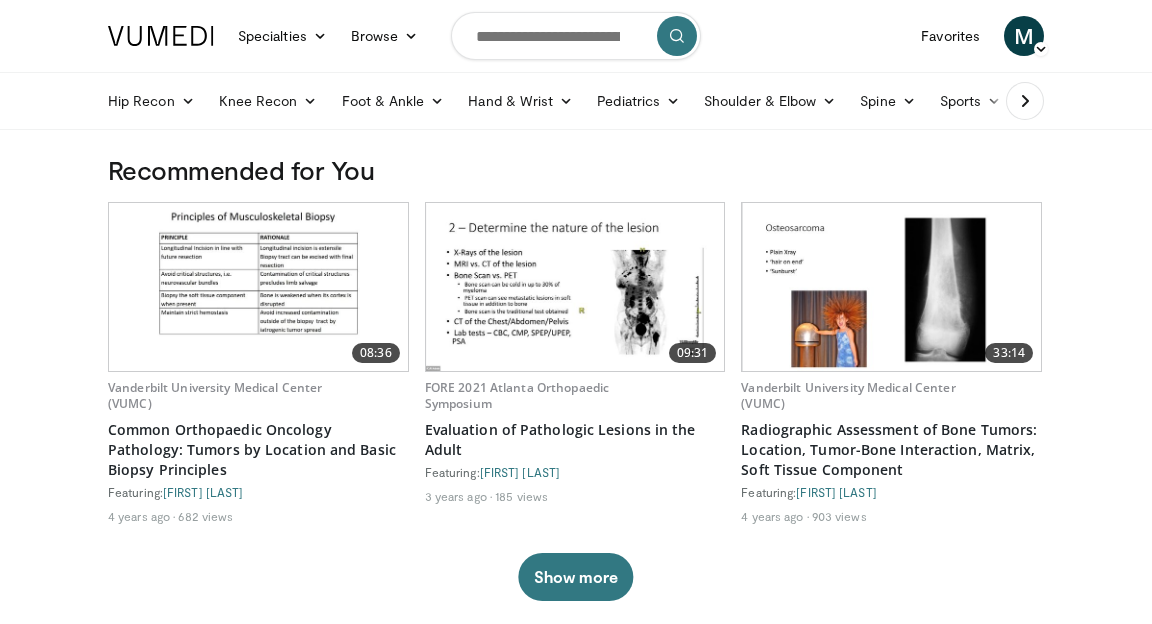click on "Knee Recon" at bounding box center (268, 101) 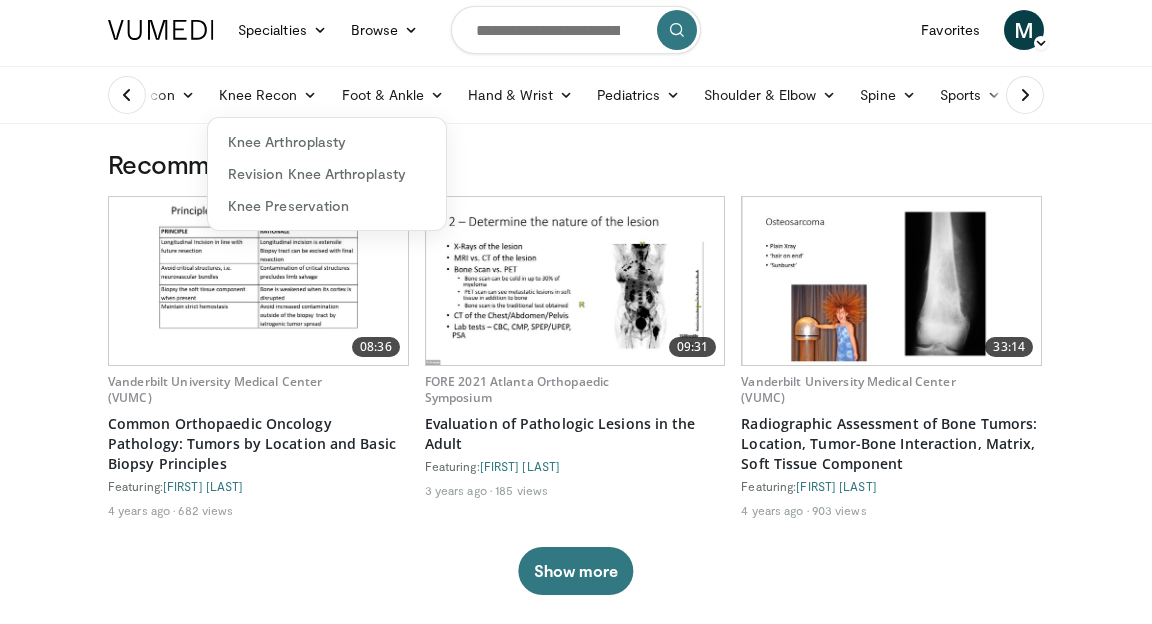 scroll, scrollTop: 0, scrollLeft: 0, axis: both 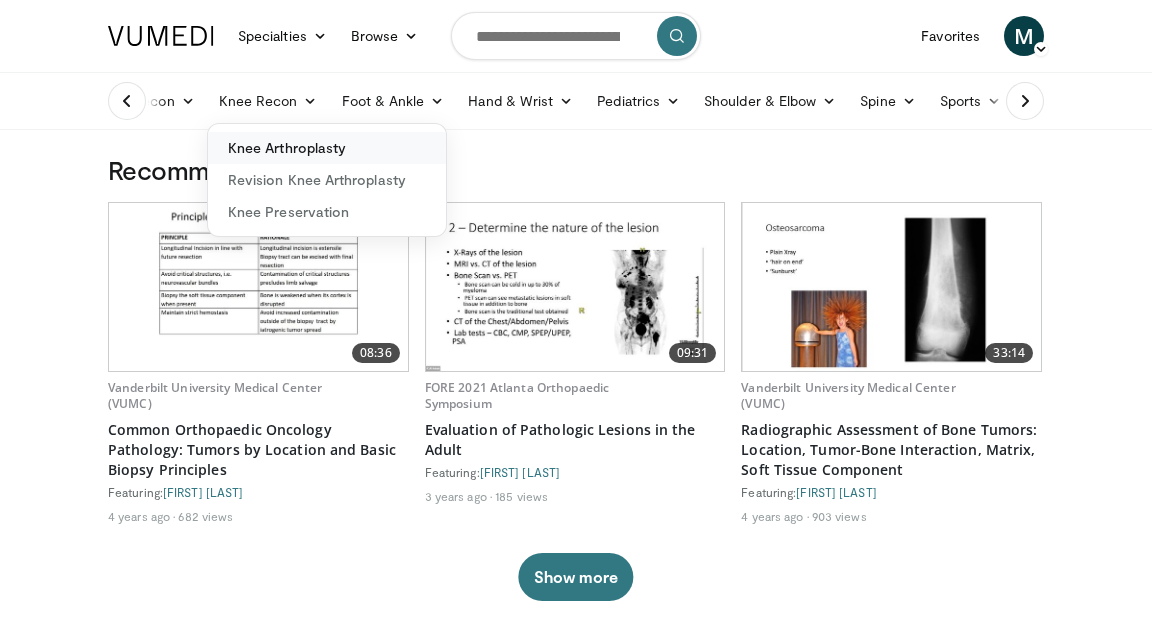 click on "Knee Arthroplasty" at bounding box center (327, 148) 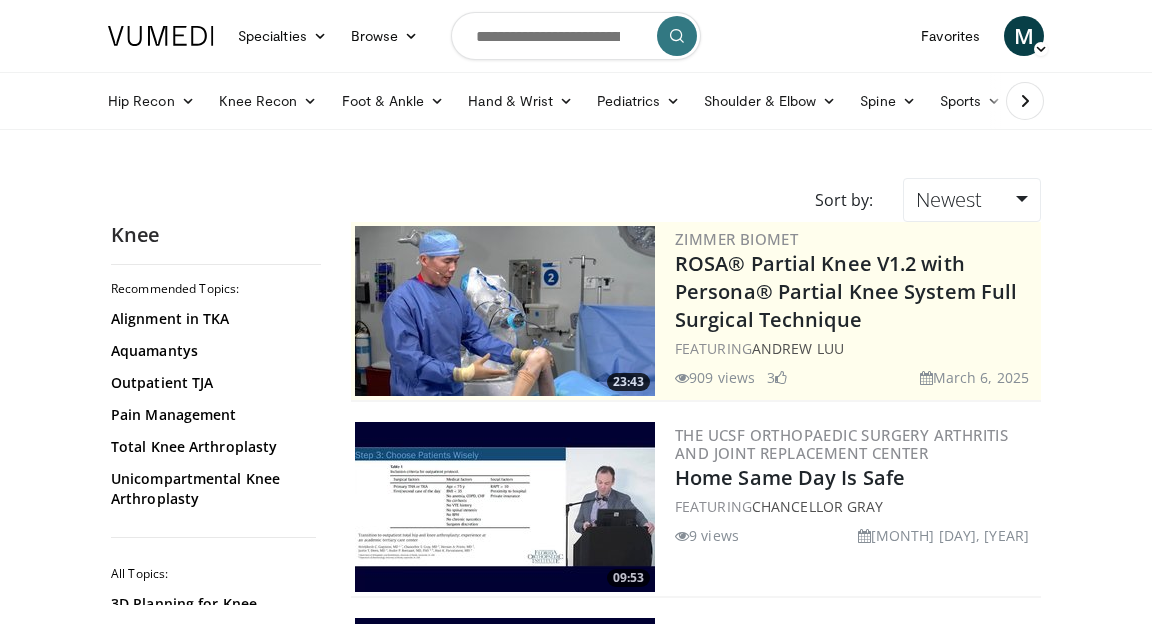 scroll, scrollTop: 0, scrollLeft: 0, axis: both 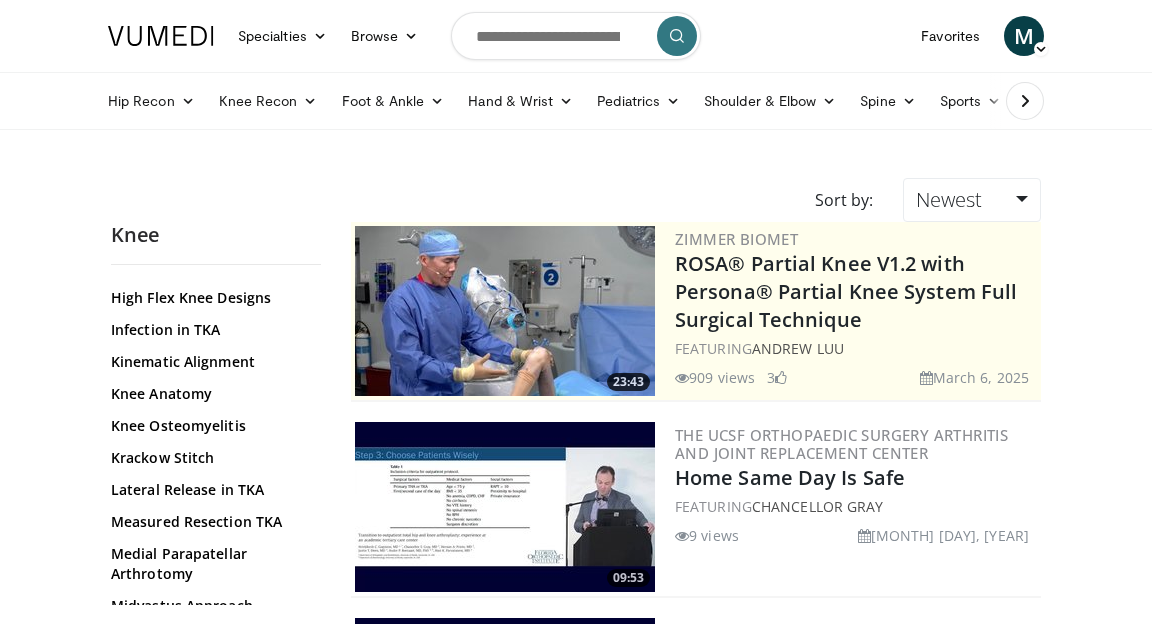 click on "3D Planning for Knee Arthroplasty
ACL and Unicompartmental Arthroplasty
Alignment in TKA
Aquamantys
Bicompartmental Knee Arthroplasty
Bilateral Knee Arthroplasty
Blood Loss Management
Cementless Knee Arthroplasty
Chinese Finger Trap Stitch
Coding TJA
Cut MCL During TKA
DVT
Economics of TJA
Flexion Contracture
Gap Balancing
Gender Specific TKA
High Flex Knee Designs
Infection in TKA
Kinematic Alignment
Knee Anatomy
Knee Osteomyelitis
Krackow Stitch
Lateral Release in TKA
Measured Resection TKA
Medial Parapatellar Arthrotomy" at bounding box center [213, 638] 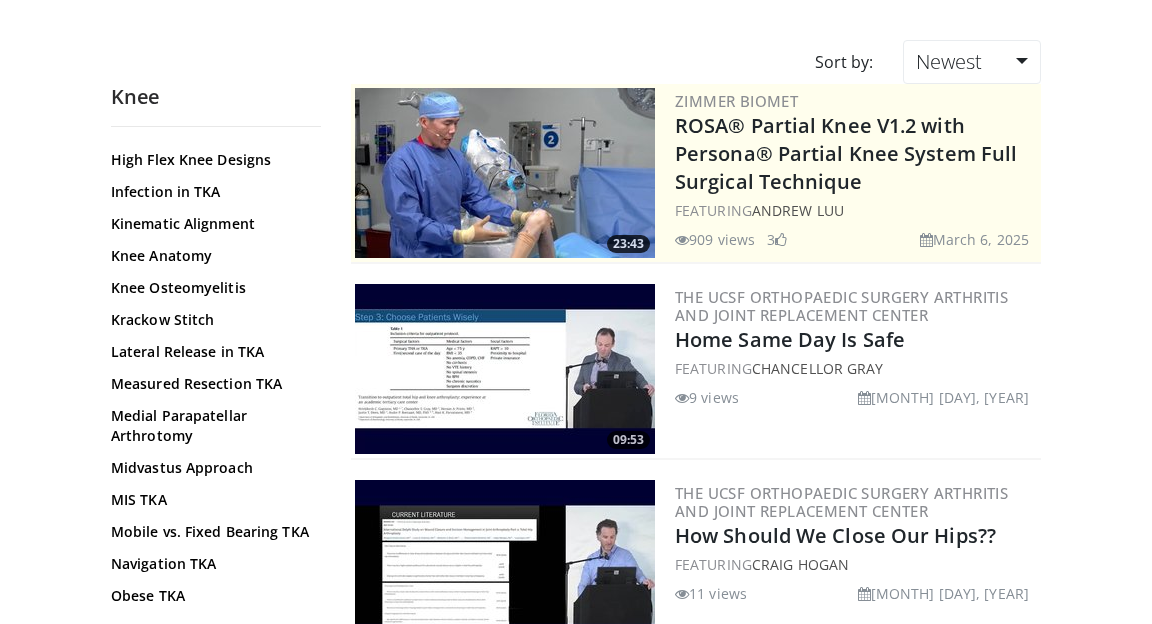 scroll, scrollTop: 132, scrollLeft: 0, axis: vertical 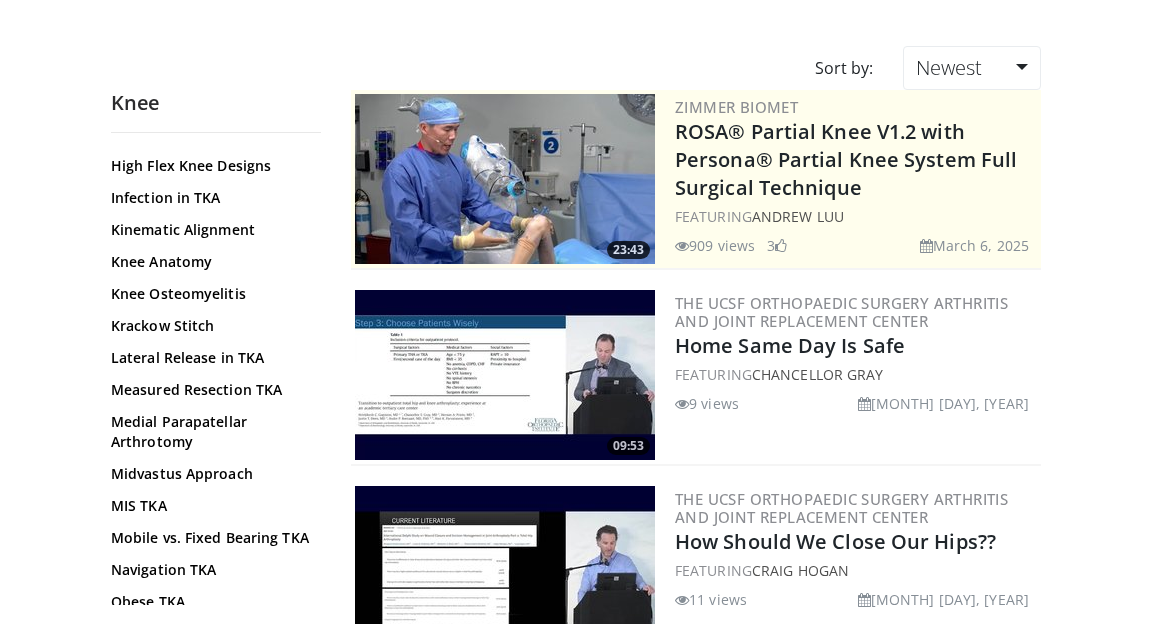 click on "3D Planning for Knee Arthroplasty
ACL and Unicompartmental Arthroplasty
Alignment in TKA
Aquamantys
Bicompartmental Knee Arthroplasty
Bilateral Knee Arthroplasty
Blood Loss Management
Cementless Knee Arthroplasty
Chinese Finger Trap Stitch
Coding TJA
Cut MCL During TKA
DVT
Economics of TJA
Flexion Contracture
Gap Balancing
Gender Specific TKA
High Flex Knee Designs
Infection in TKA
Kinematic Alignment
Knee Anatomy
Knee Osteomyelitis
Krackow Stitch
Lateral Release in TKA
Measured Resection TKA
Medial Parapatellar Arthrotomy" at bounding box center [213, 506] 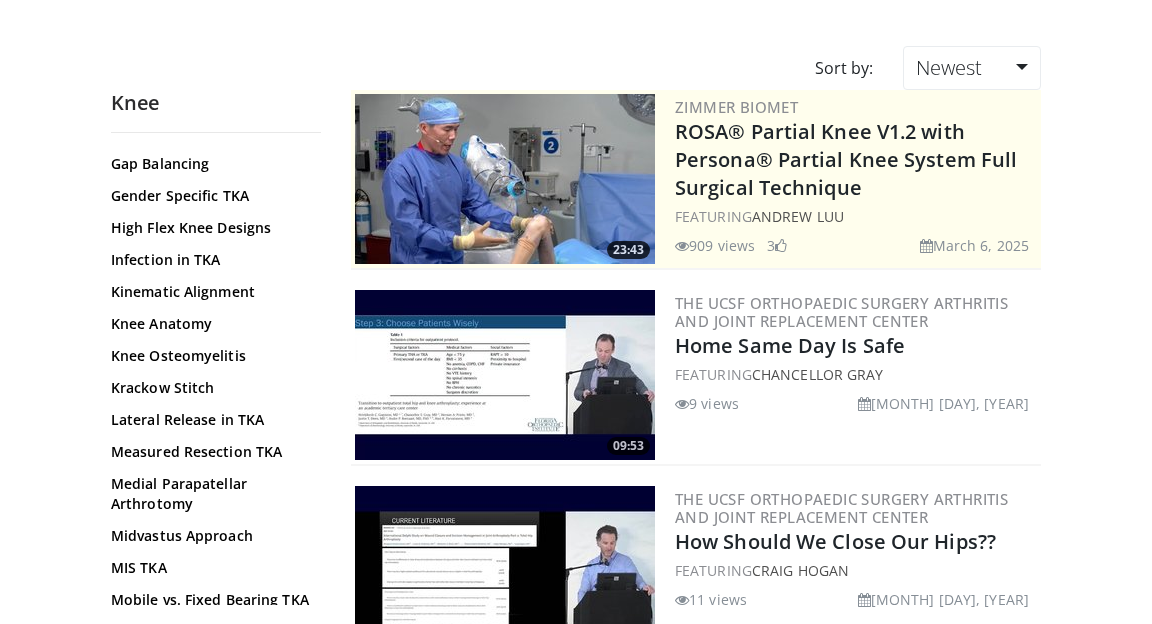 scroll, scrollTop: 830, scrollLeft: 0, axis: vertical 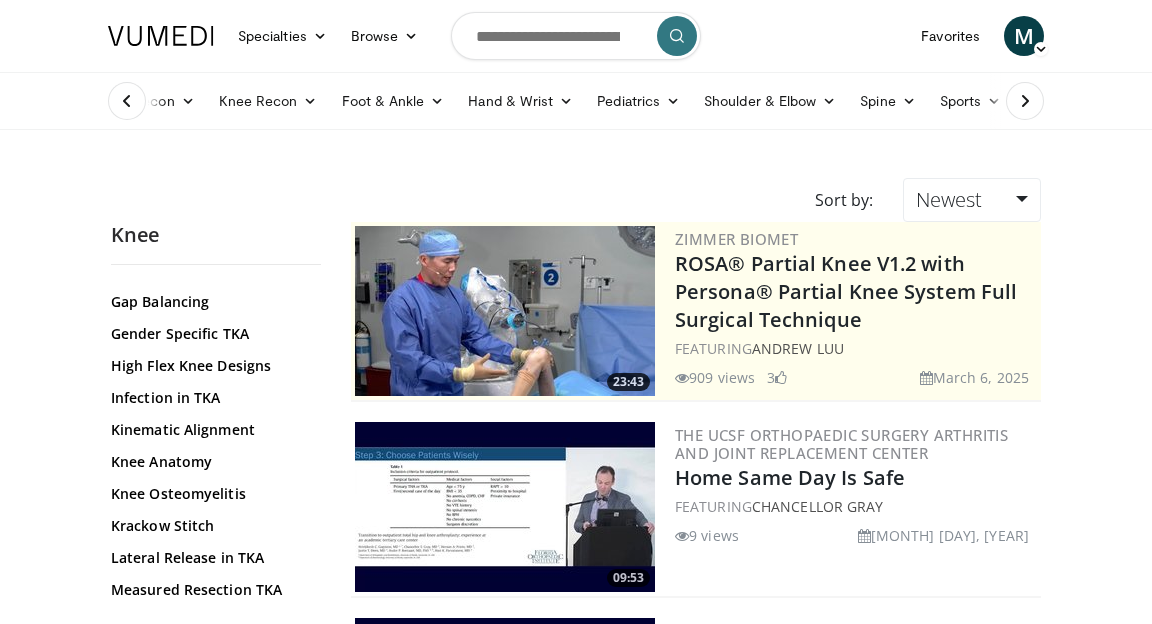 click at bounding box center (1025, 101) 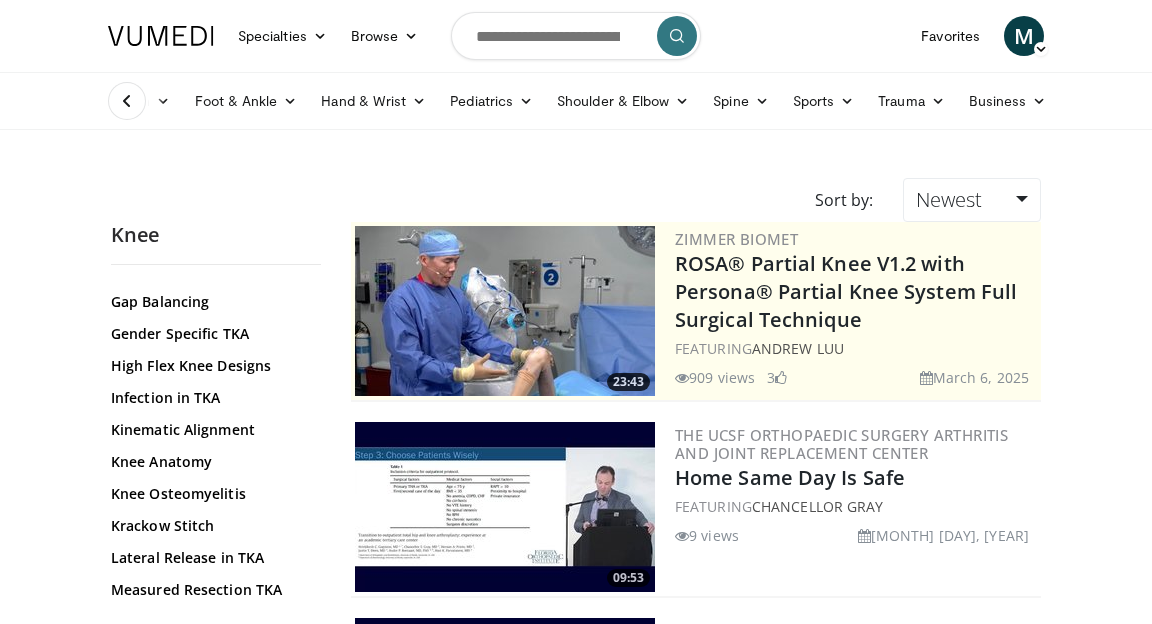 click at bounding box center (938, 101) 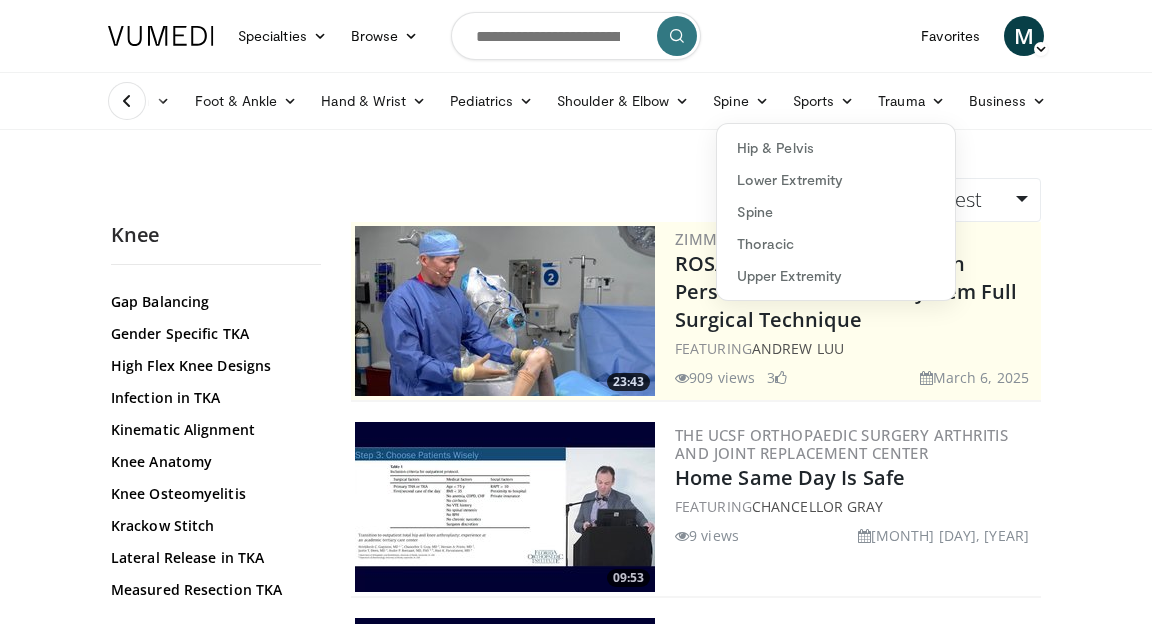 click on "Trauma" at bounding box center [911, 101] 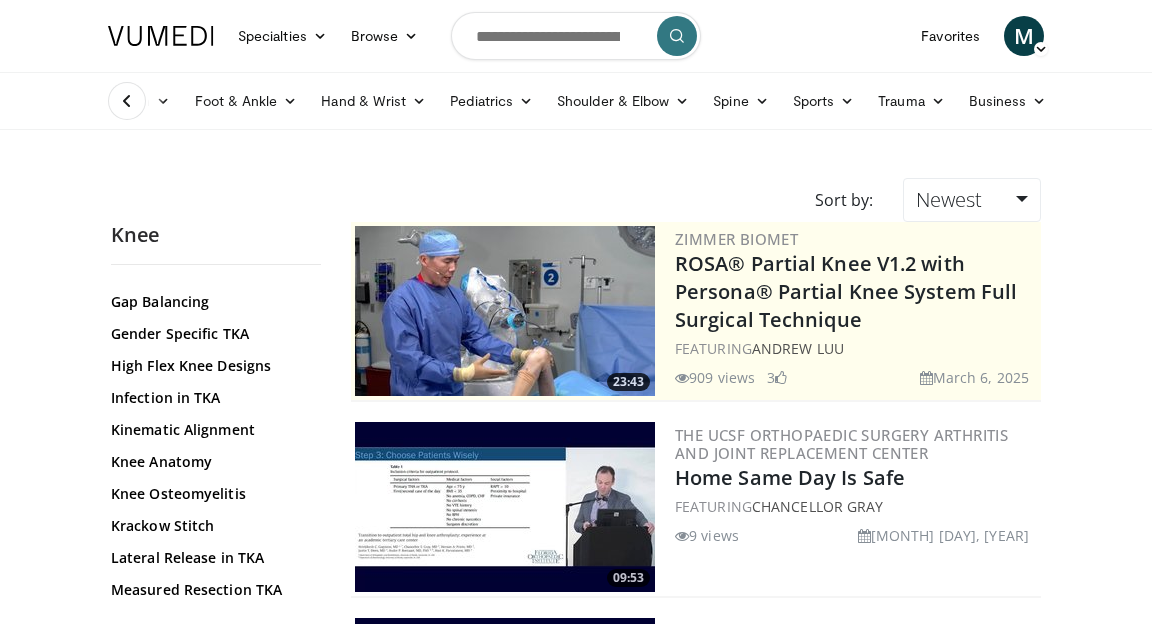 click at bounding box center (576, 36) 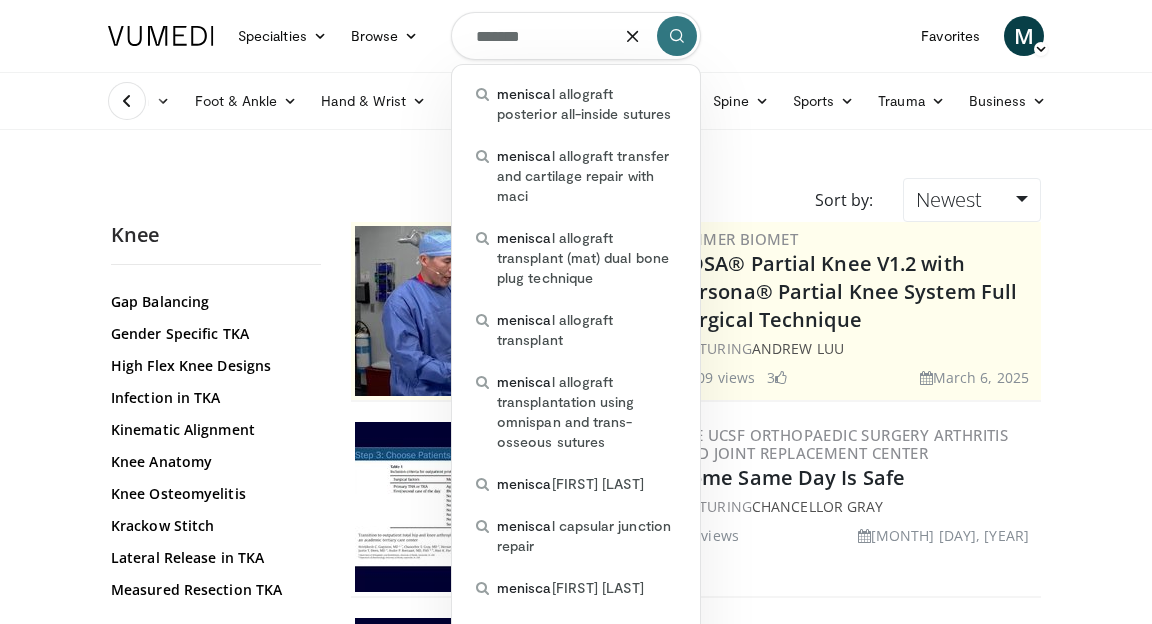 type on "********" 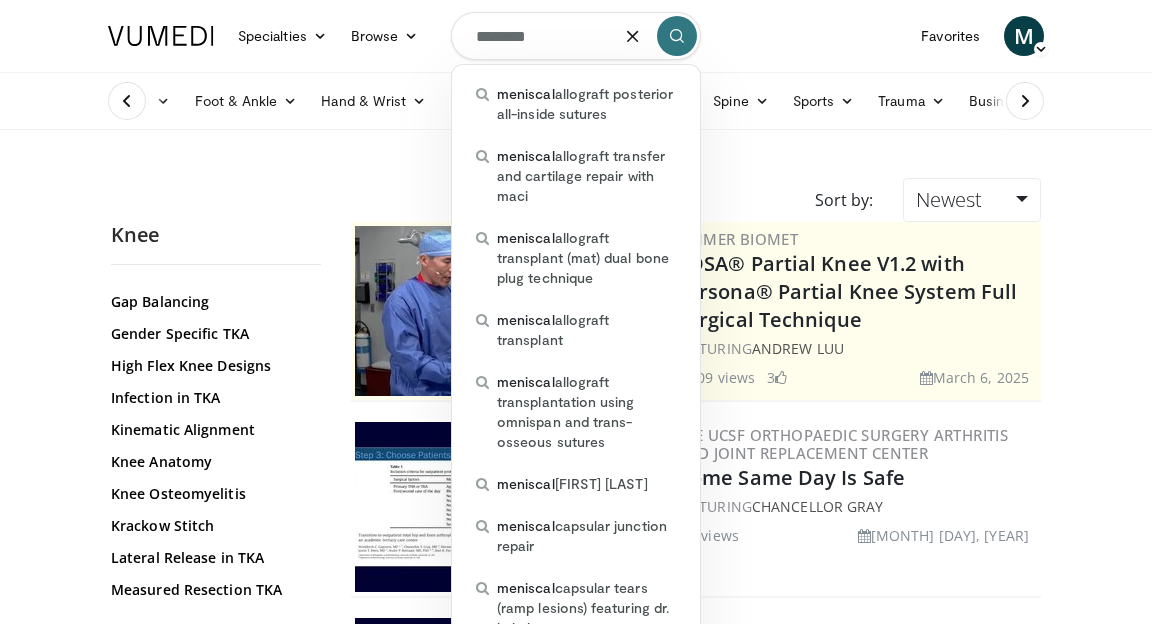 click on "meniscal  allograft posterior all-inside sutures" at bounding box center [586, 104] 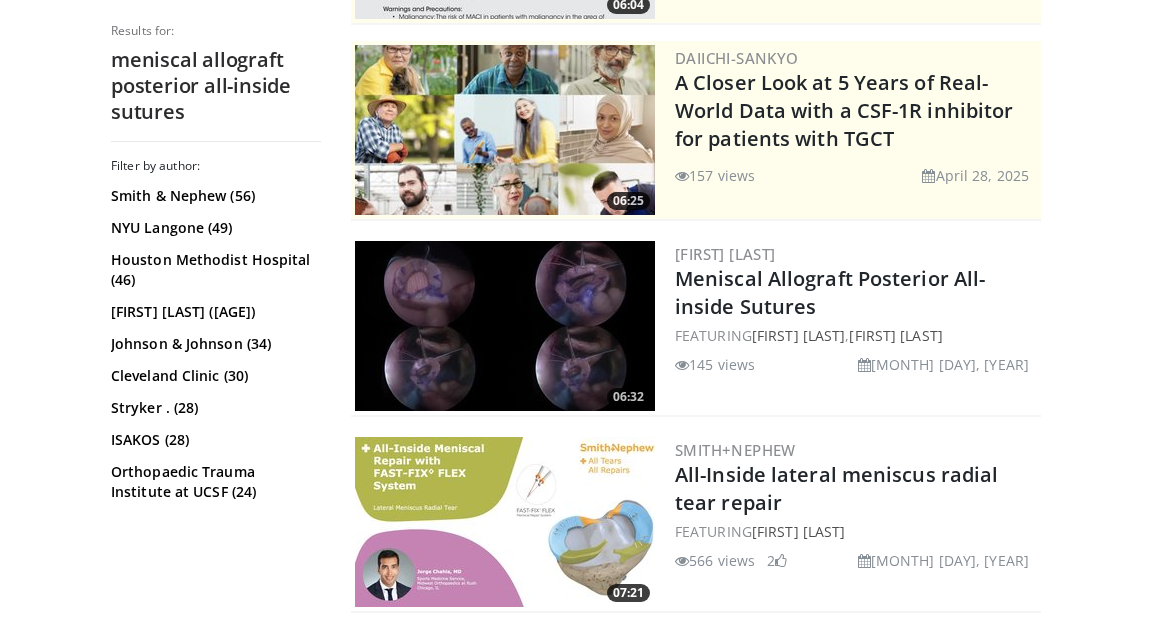 scroll, scrollTop: 383, scrollLeft: 0, axis: vertical 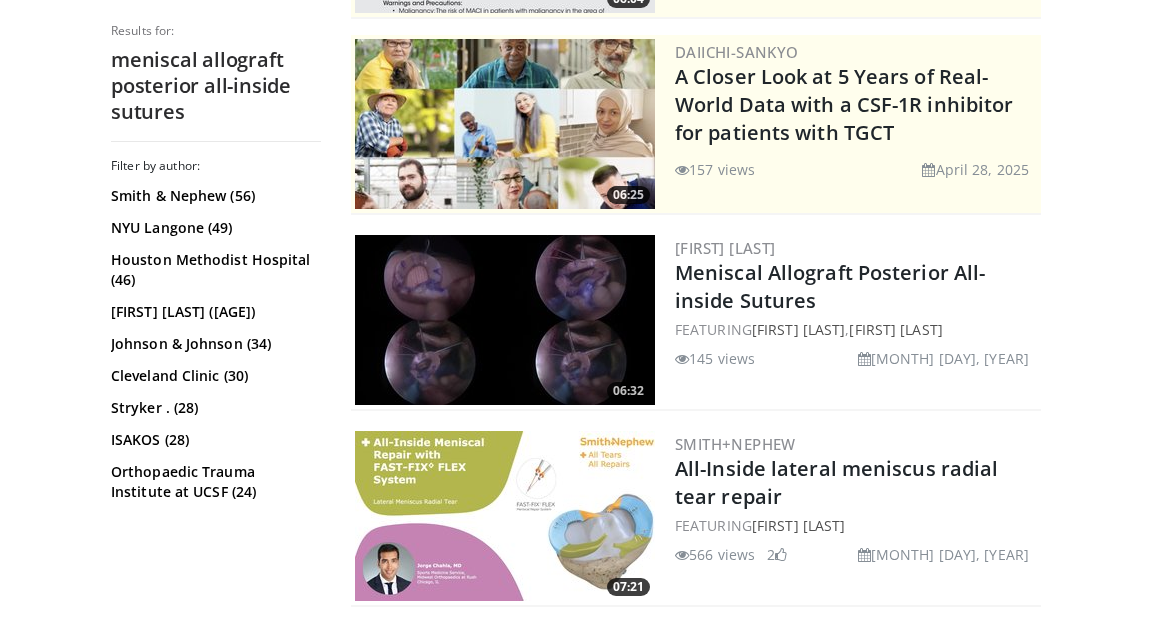 click at bounding box center (505, 320) 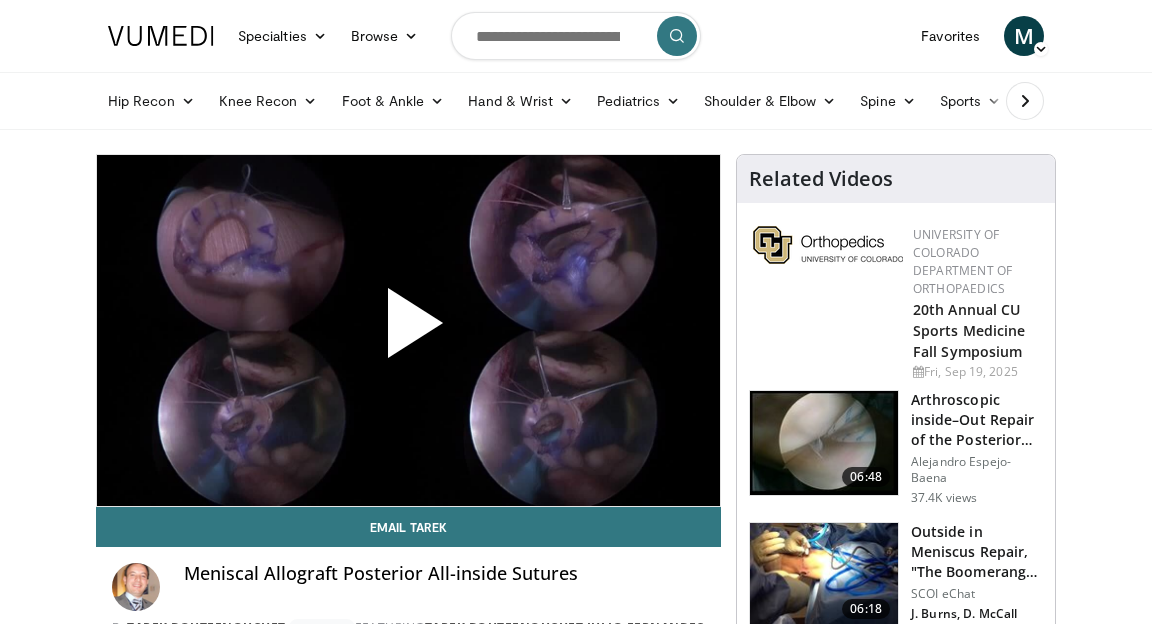 scroll, scrollTop: 0, scrollLeft: 0, axis: both 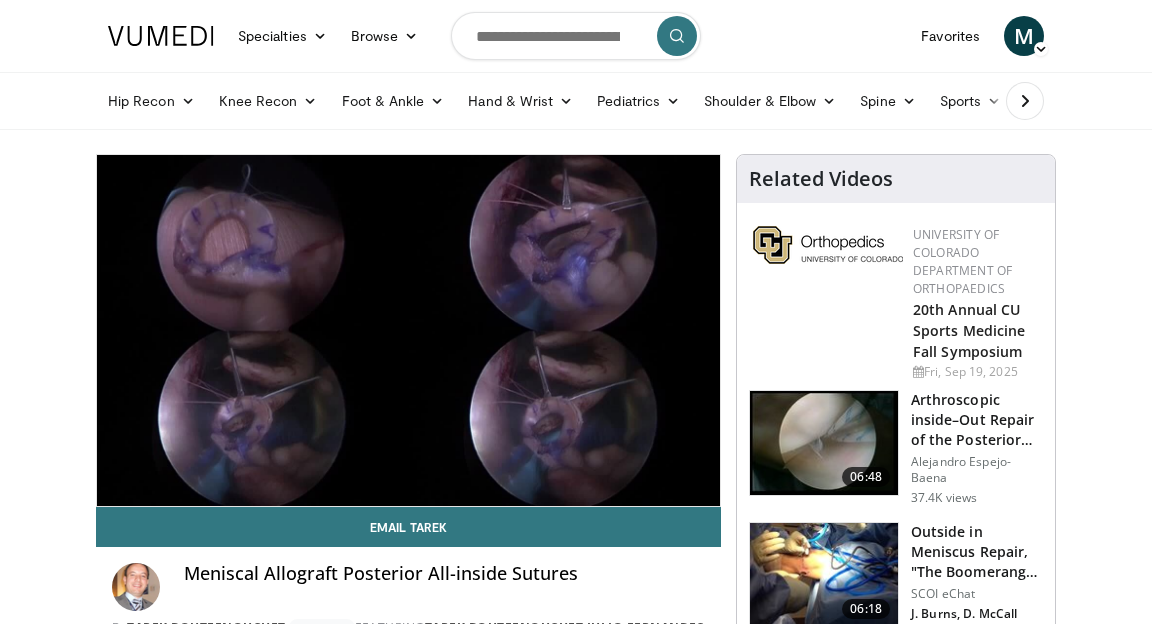 click on "10 seconds
Tap to unmute" at bounding box center [408, 330] 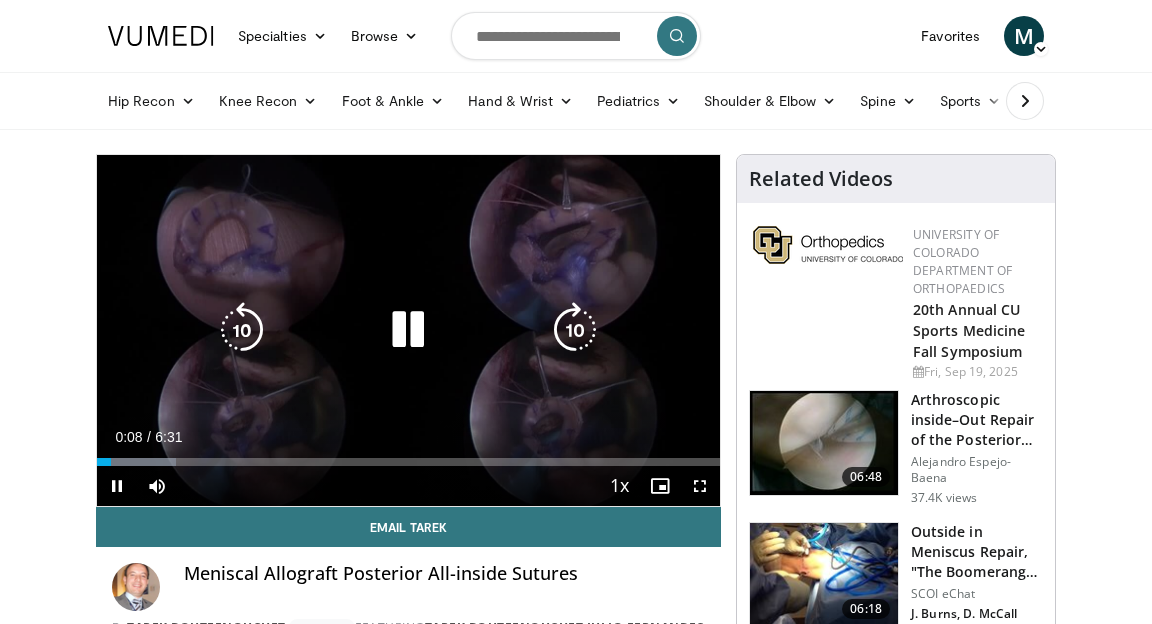 click at bounding box center (575, 330) 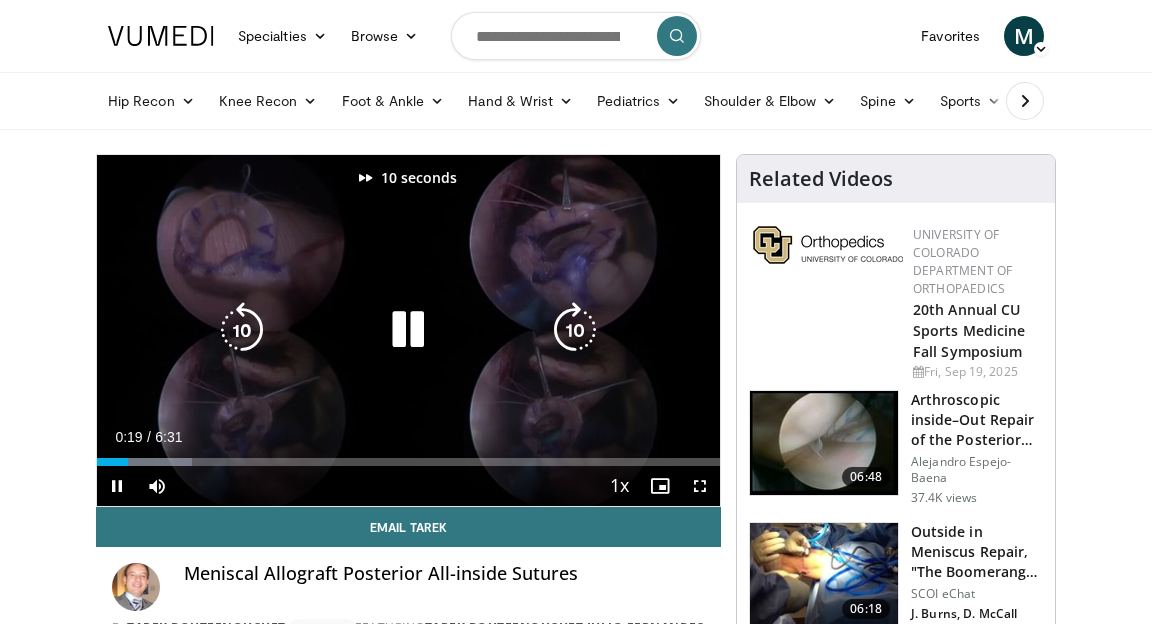 click at bounding box center [575, 330] 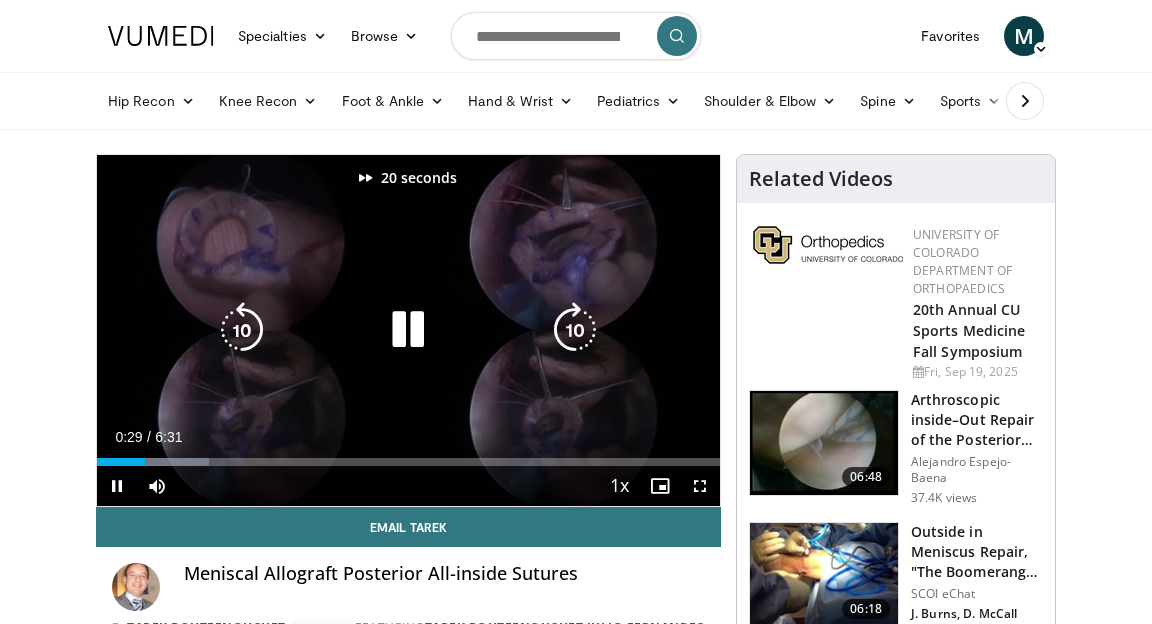 click at bounding box center [575, 330] 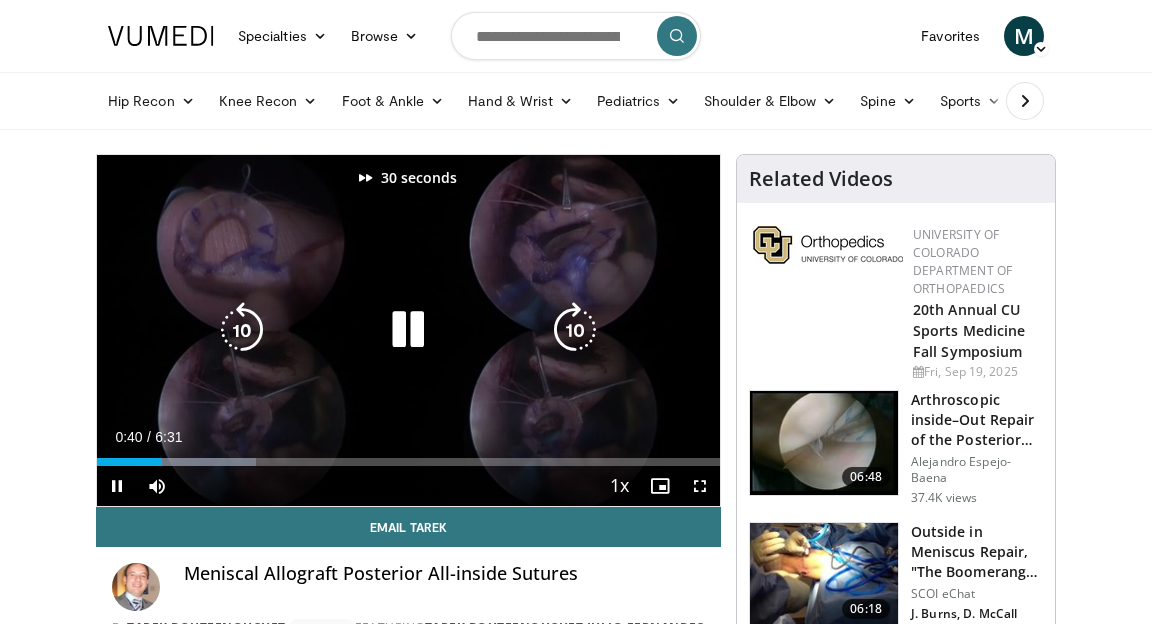 click on "30 seconds
Tap to unmute" at bounding box center [408, 330] 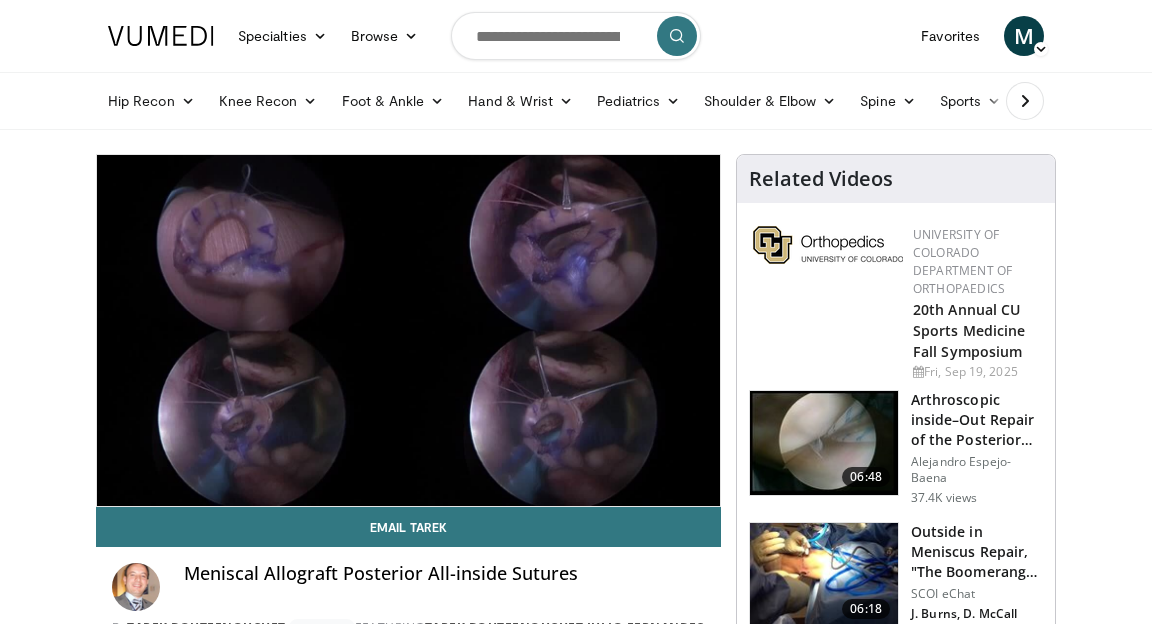 click on "30 seconds
Tap to unmute" at bounding box center [408, 330] 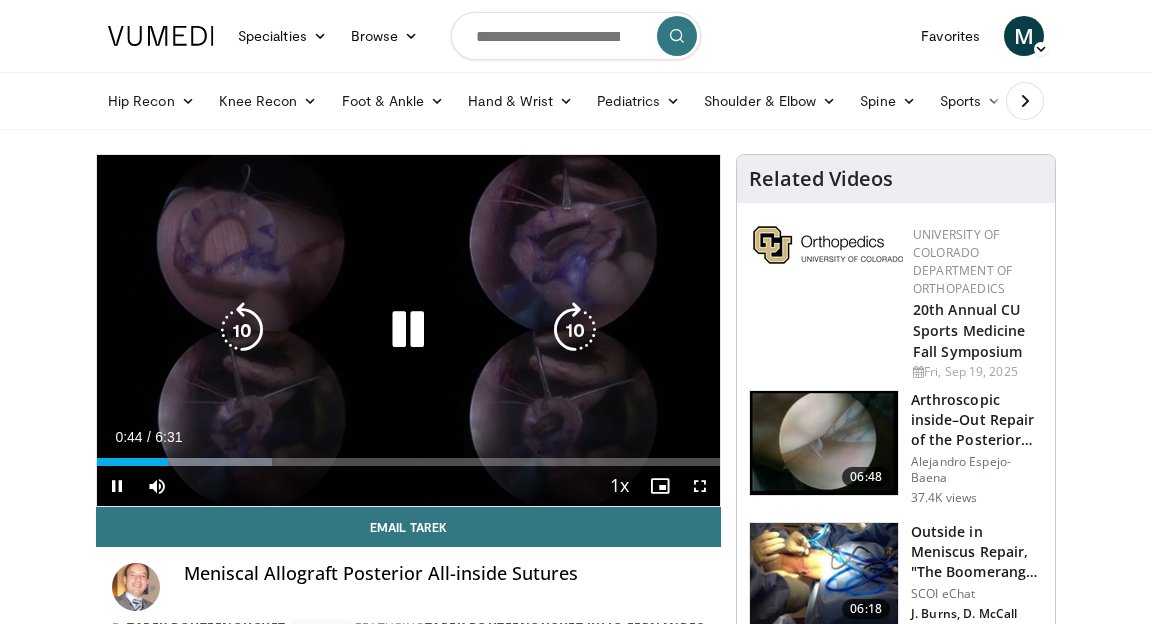 click at bounding box center [408, 330] 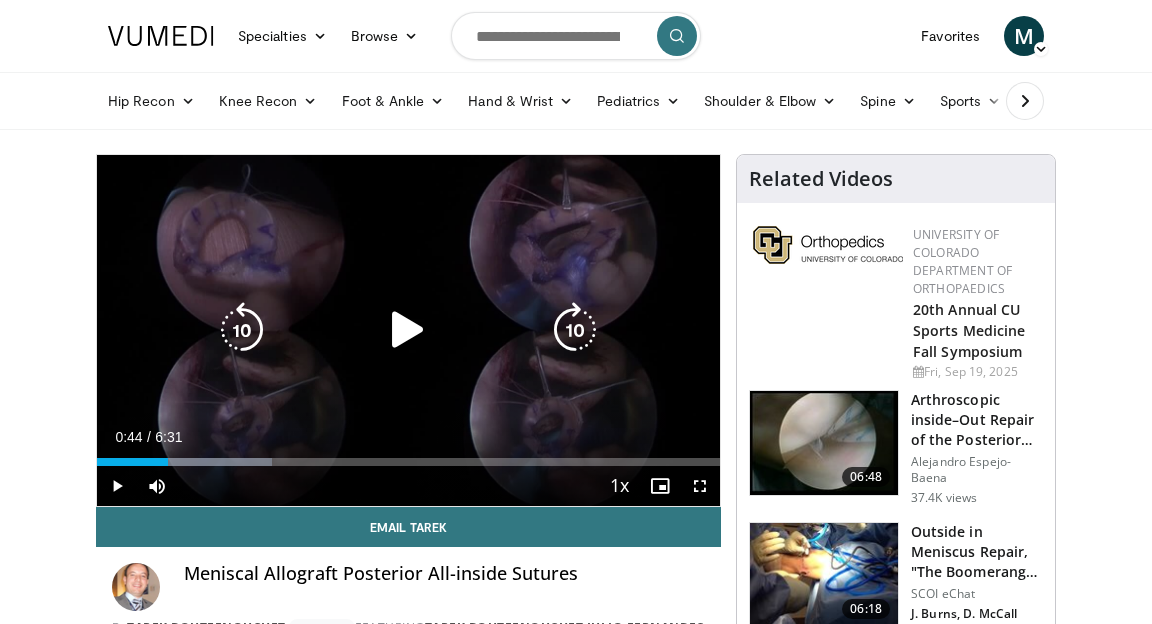 click at bounding box center (408, 330) 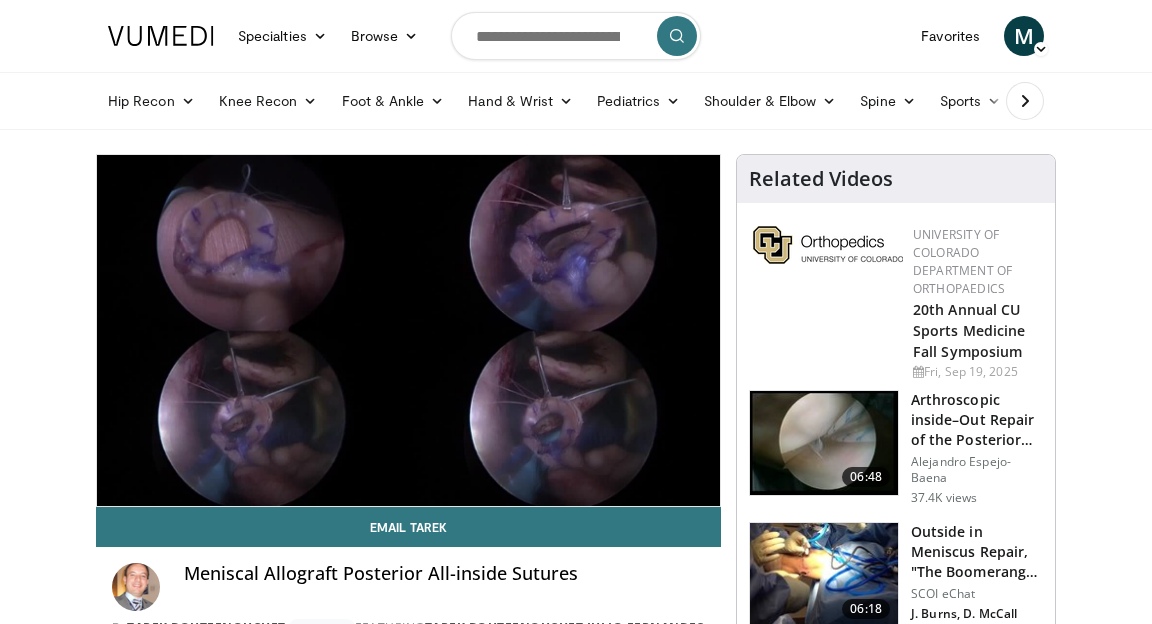 click on "30 seconds
Tap to unmute" at bounding box center [408, 330] 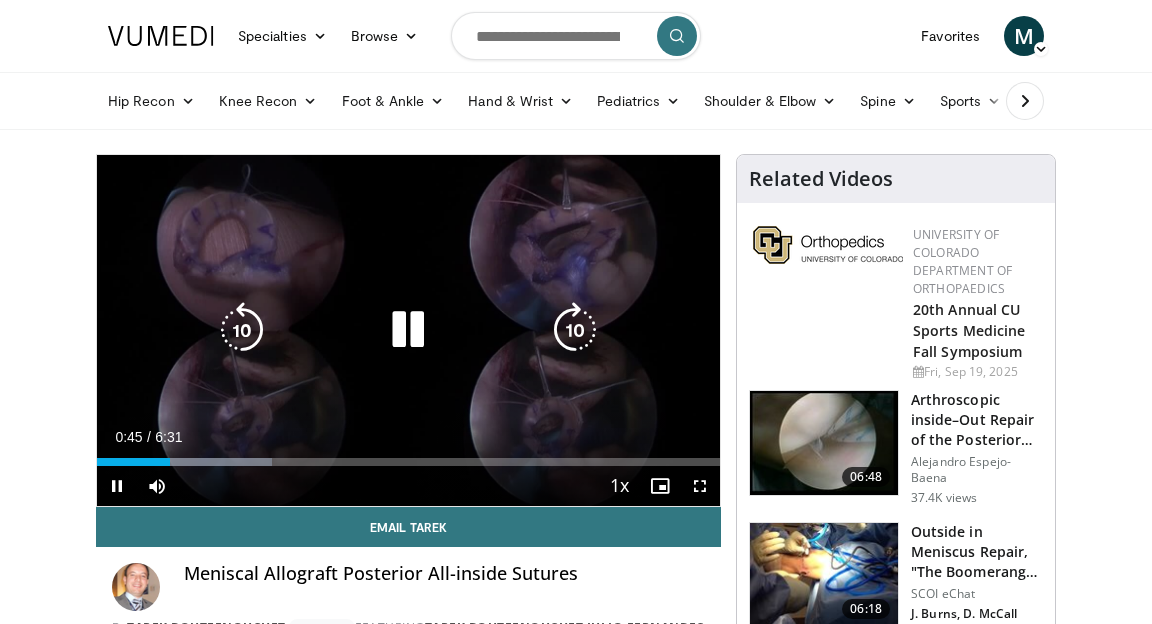 click on "30 seconds
Tap to unmute" at bounding box center (408, 330) 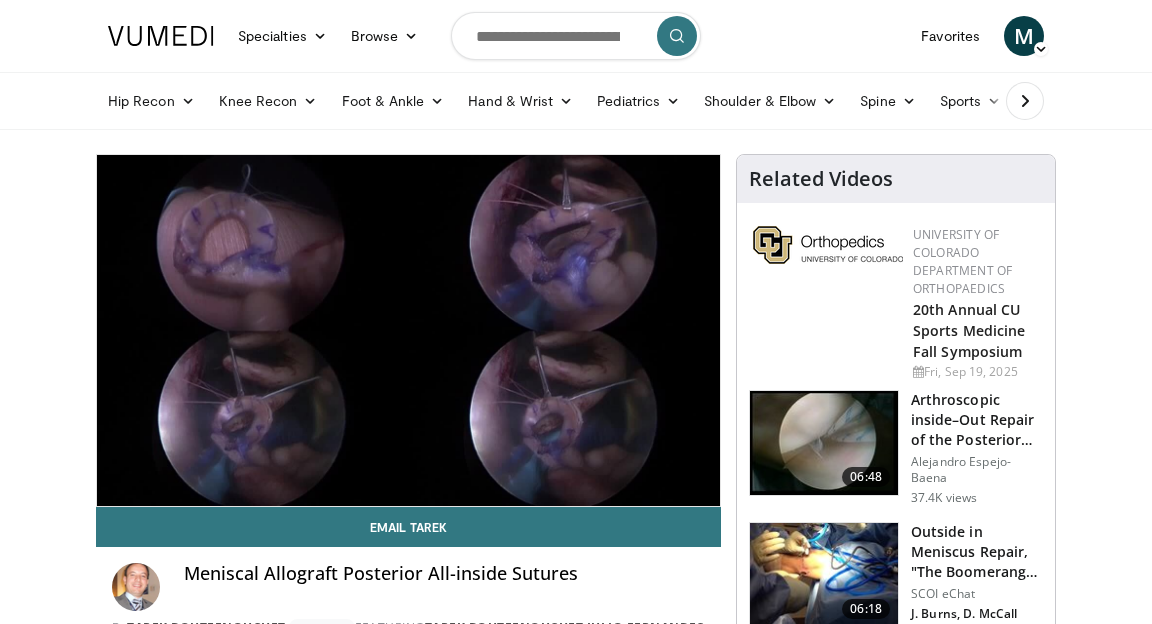 click on "30 seconds
Tap to unmute" at bounding box center (408, 330) 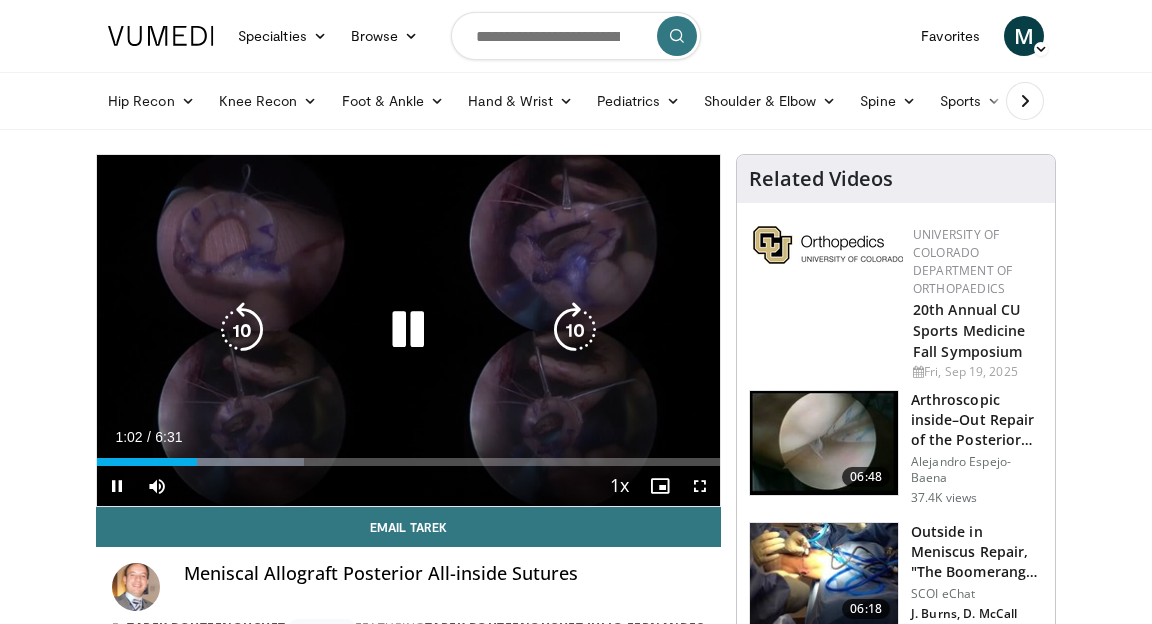 click at bounding box center (575, 330) 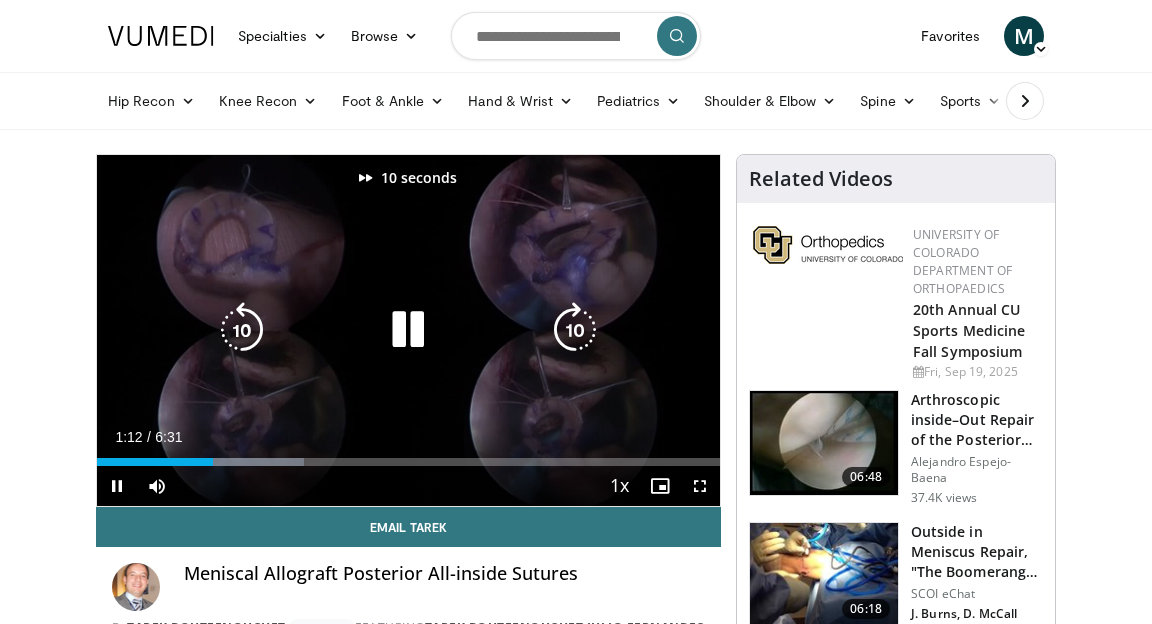 click at bounding box center (575, 330) 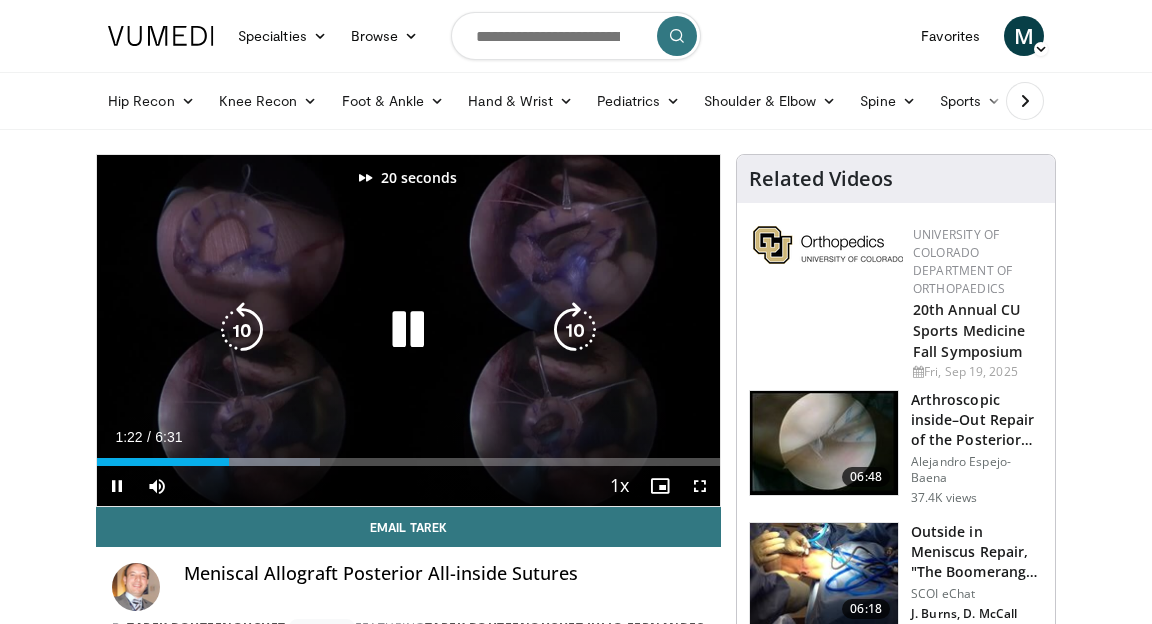 click at bounding box center [575, 330] 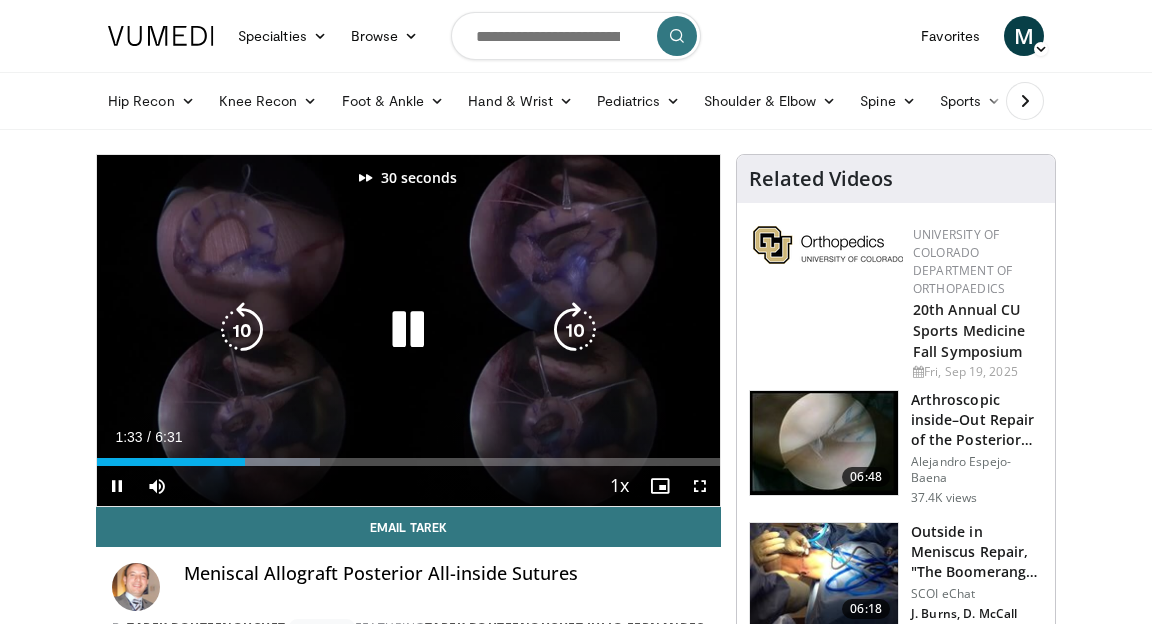 click at bounding box center (575, 330) 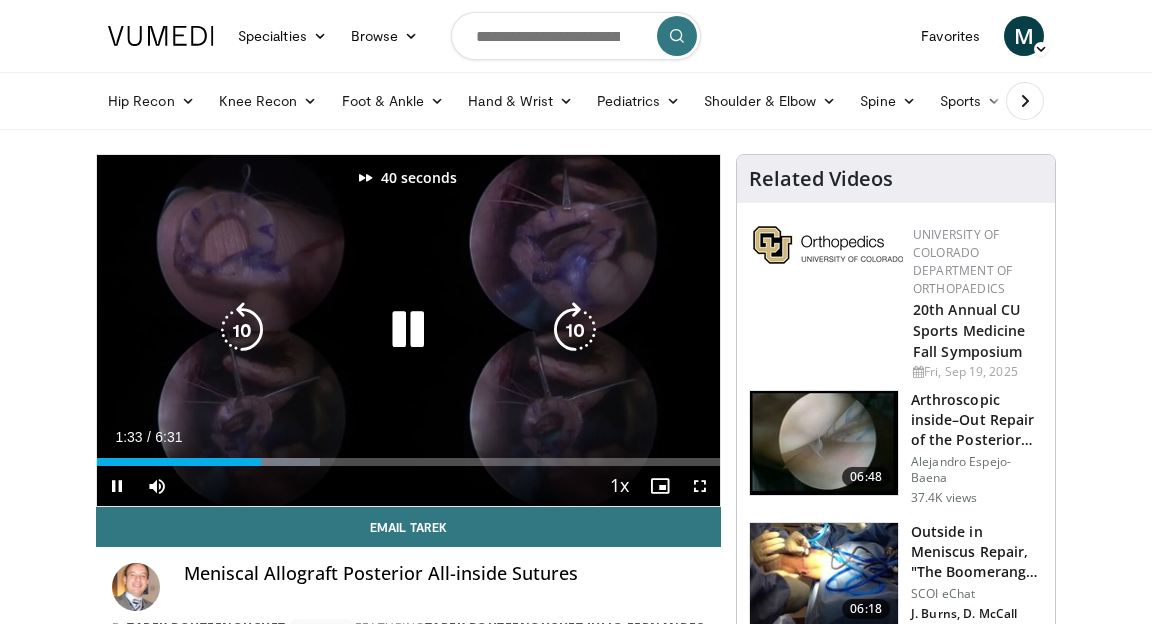 click at bounding box center [575, 330] 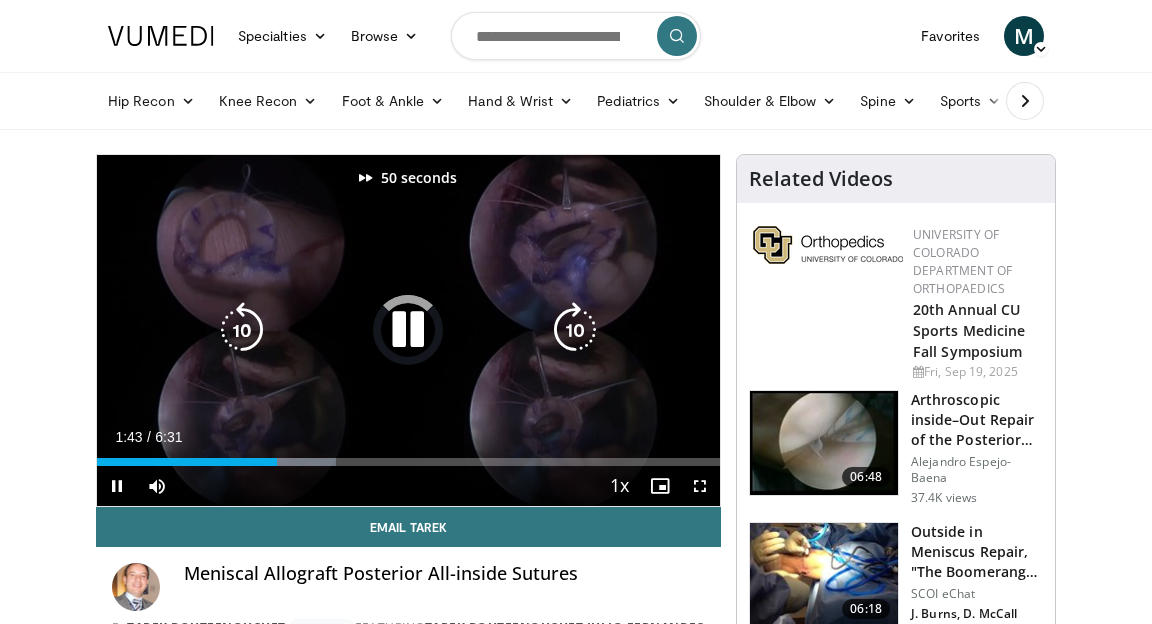 click at bounding box center (575, 330) 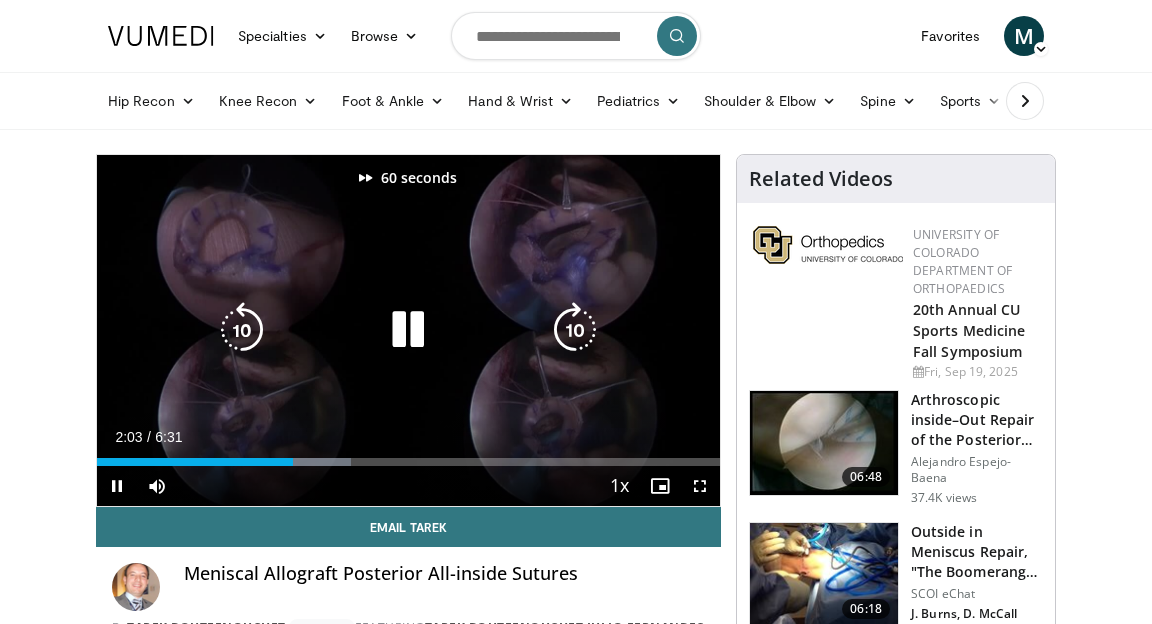 click on "60 seconds
Tap to unmute" at bounding box center [408, 330] 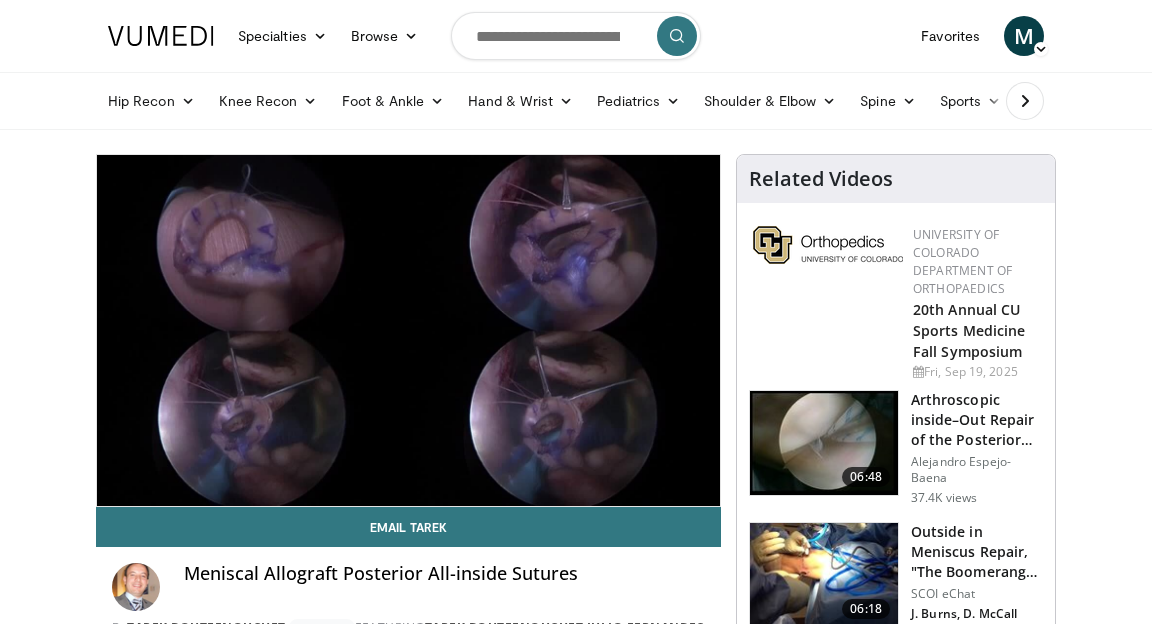 click on "60 seconds
Tap to unmute" at bounding box center [408, 330] 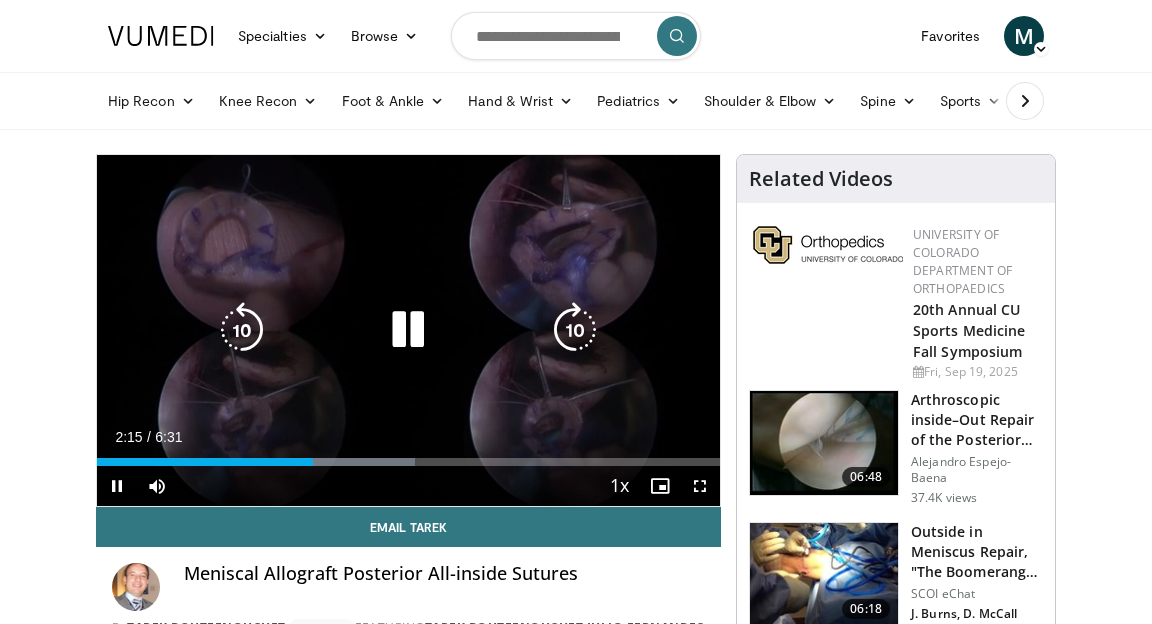 click at bounding box center (575, 330) 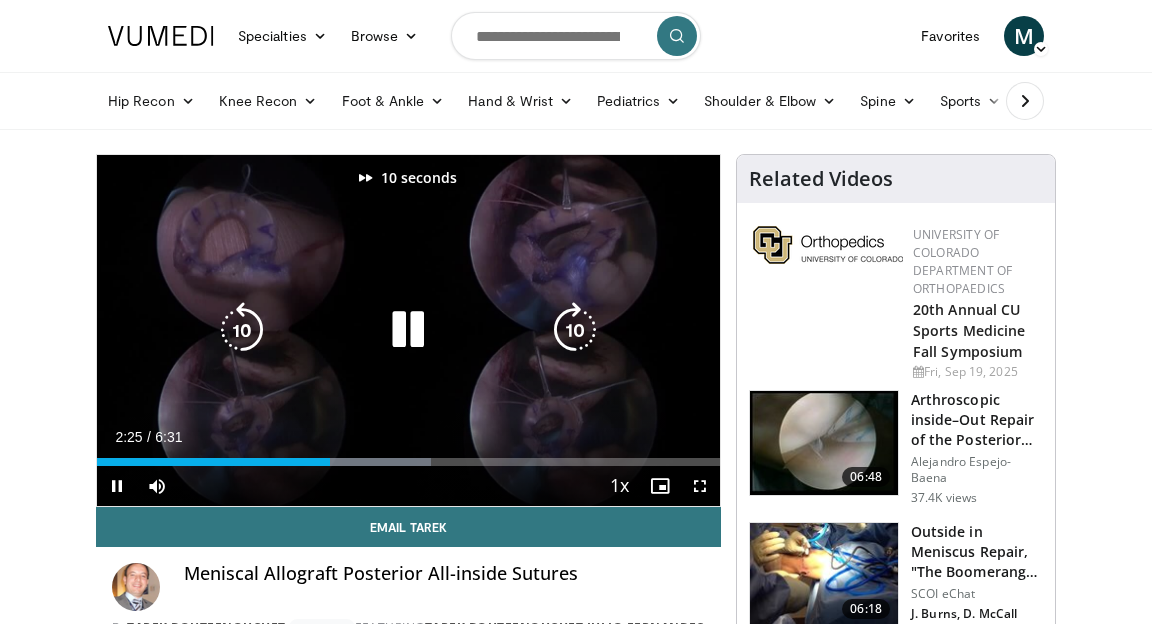 click at bounding box center (575, 330) 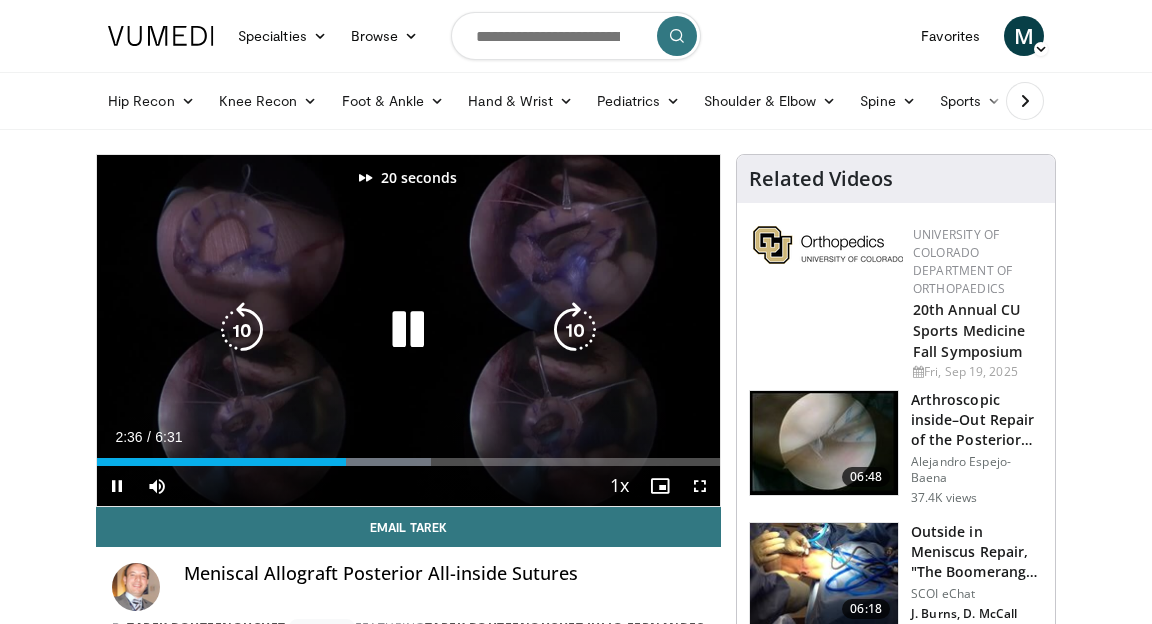 click on "20 seconds
Tap to unmute" at bounding box center (408, 330) 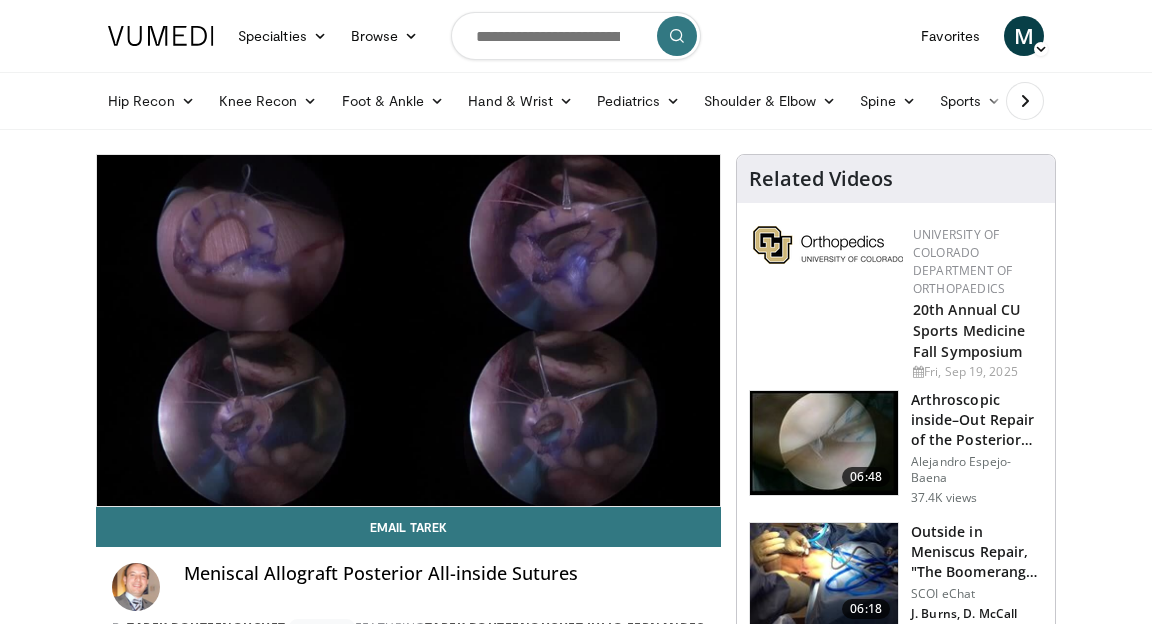 click on "20 seconds
Tap to unmute" at bounding box center [408, 330] 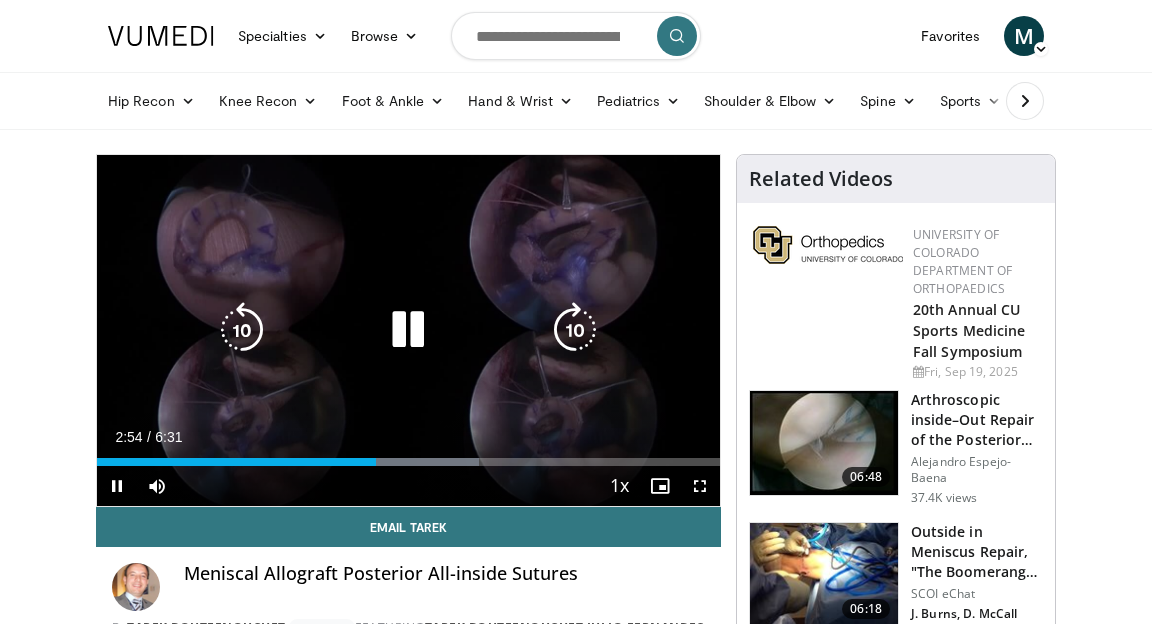 click at bounding box center [575, 330] 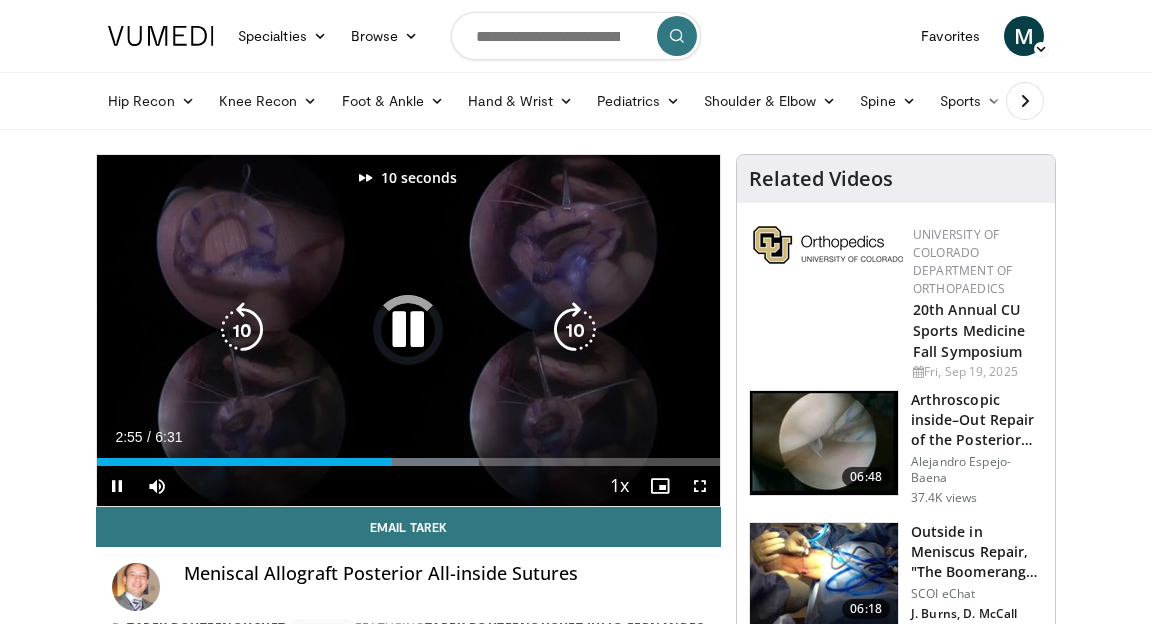click at bounding box center (575, 330) 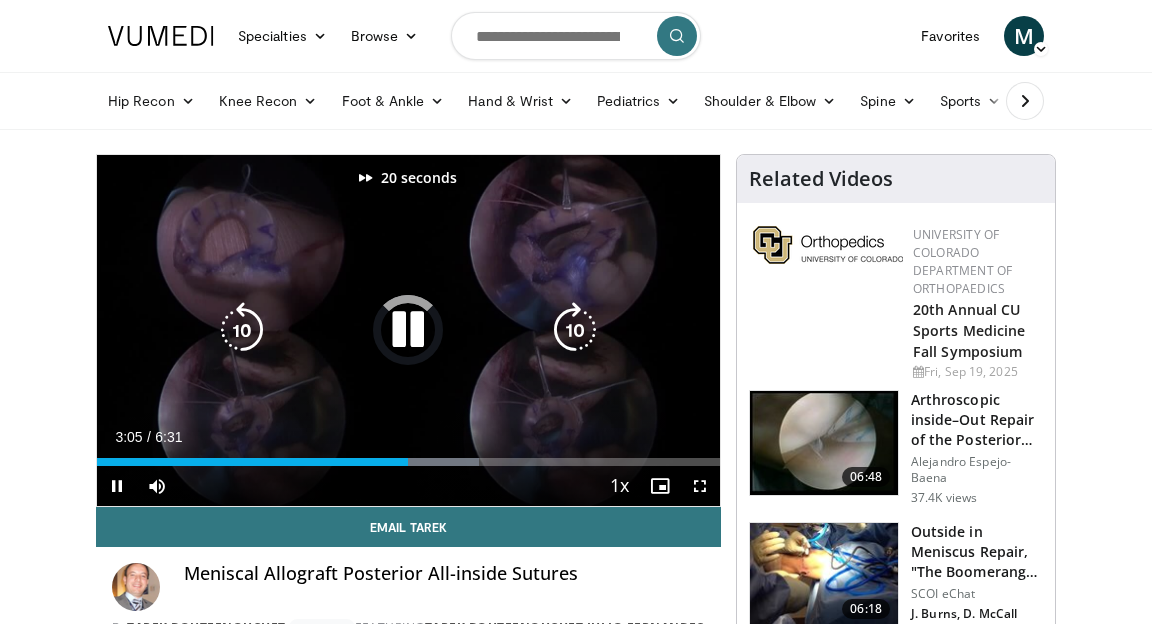 click at bounding box center [575, 330] 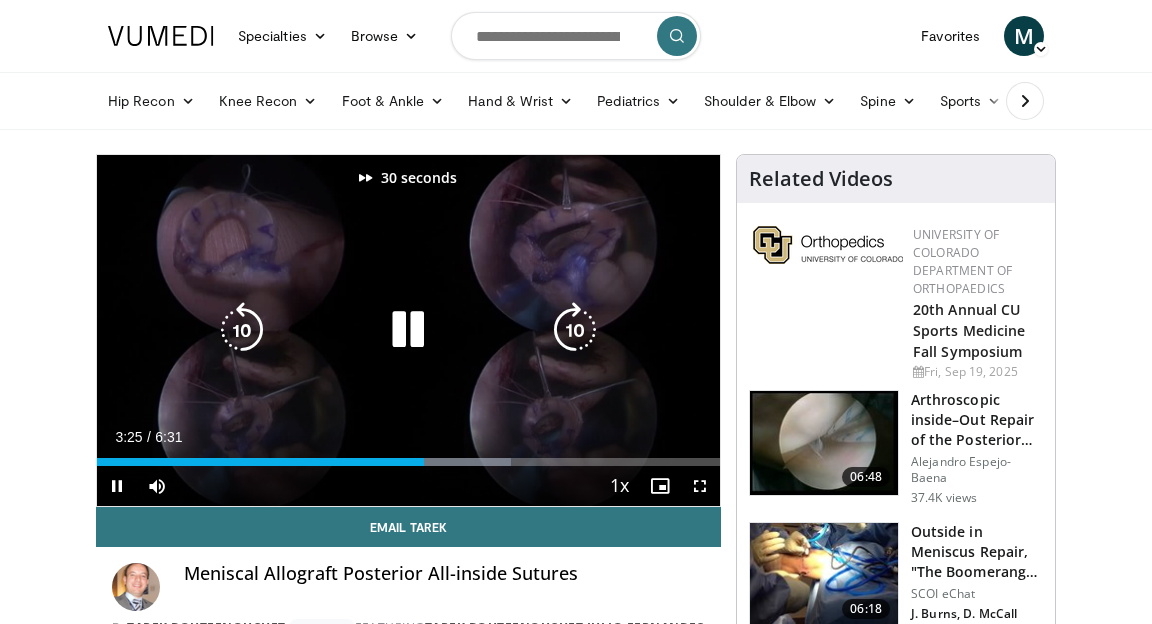 click on "30 seconds
Tap to unmute" at bounding box center (408, 330) 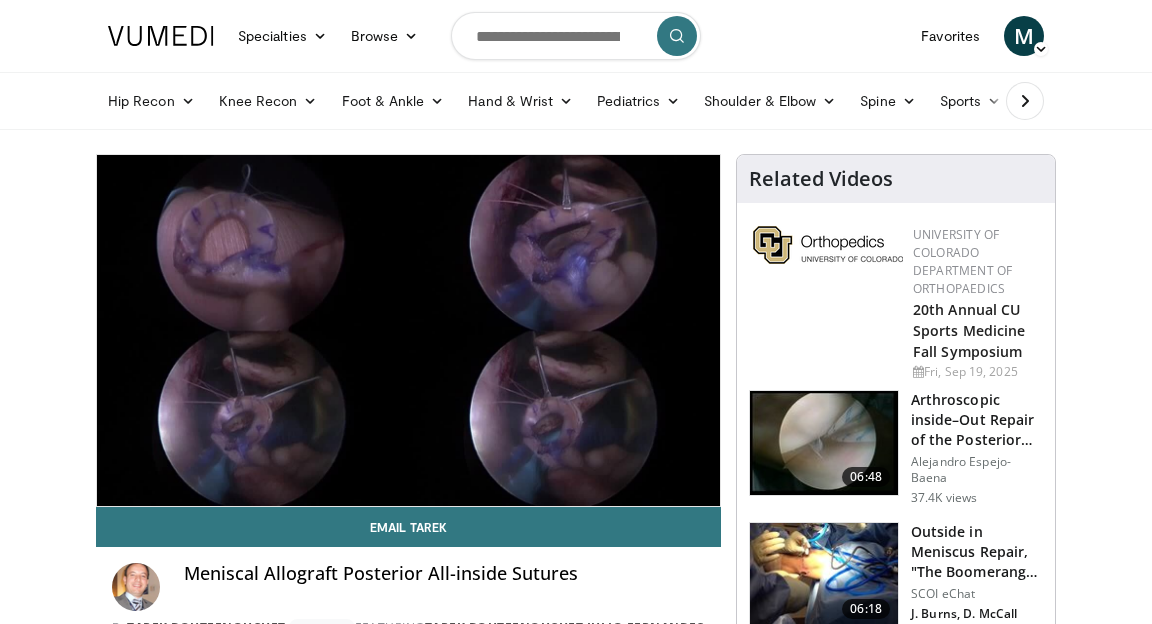 click at bounding box center [575, 330] 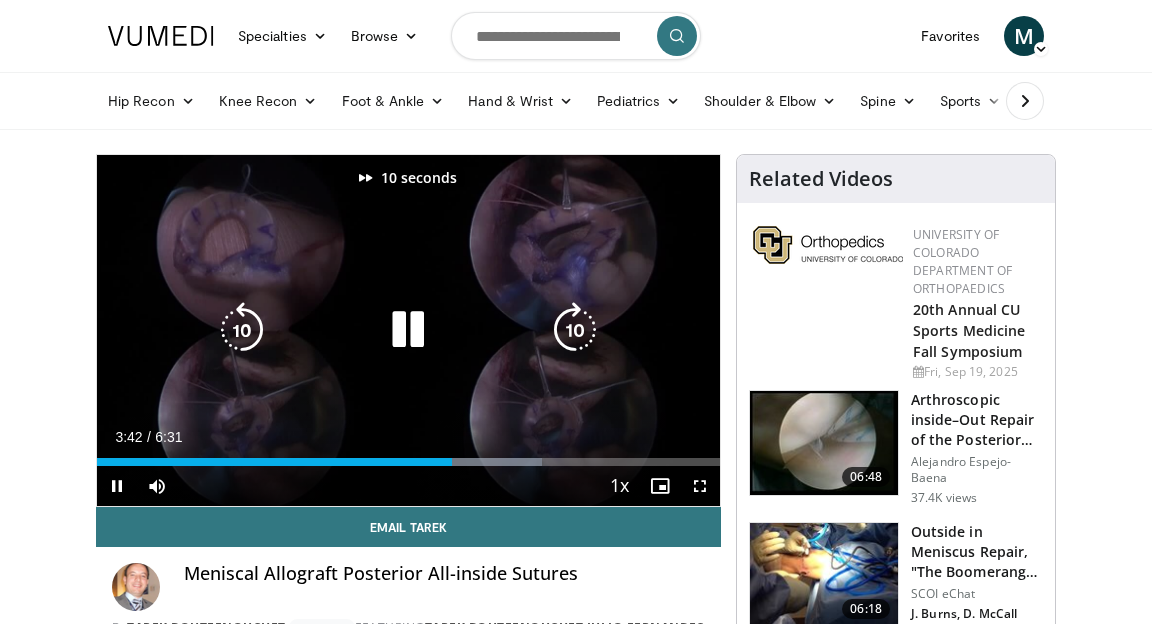 click at bounding box center (575, 330) 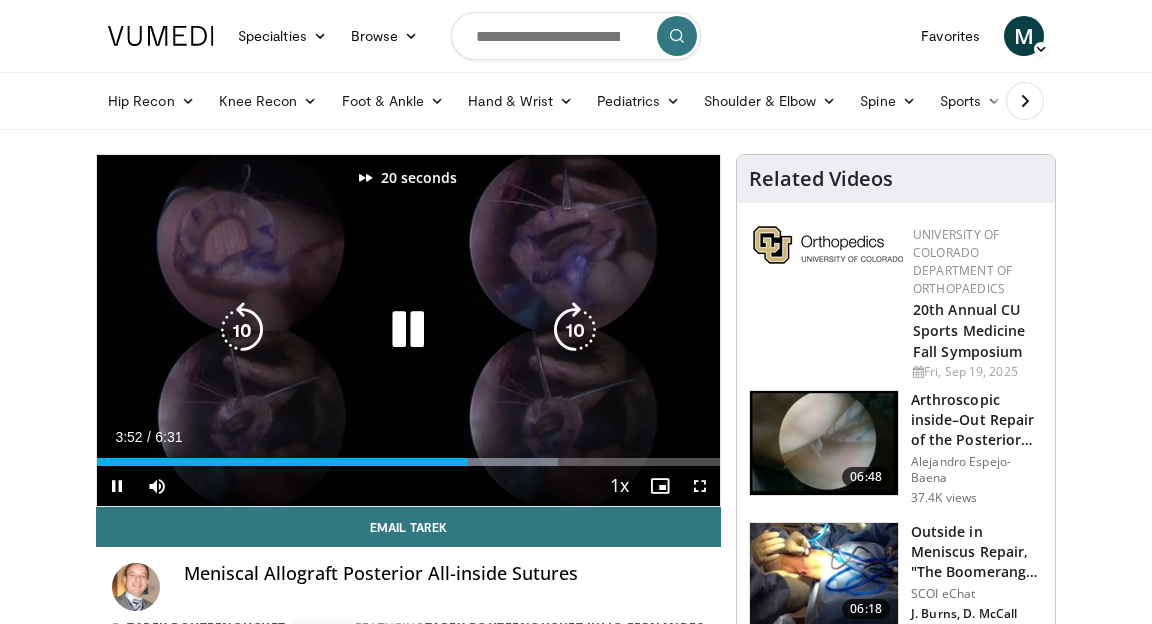 click at bounding box center (575, 330) 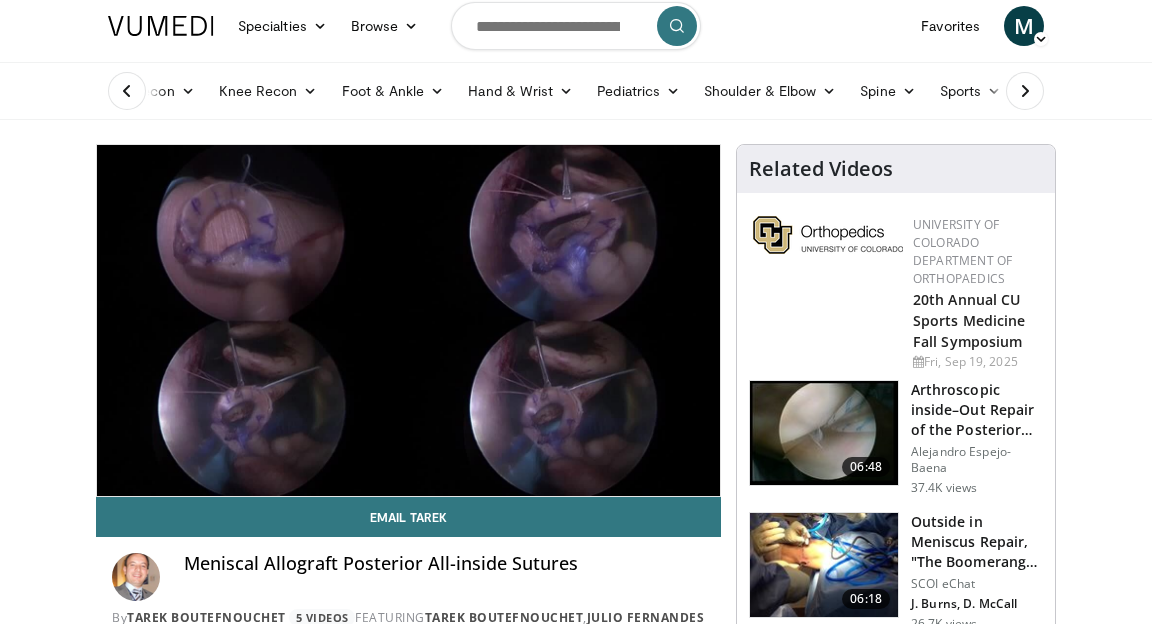 scroll, scrollTop: 41, scrollLeft: 0, axis: vertical 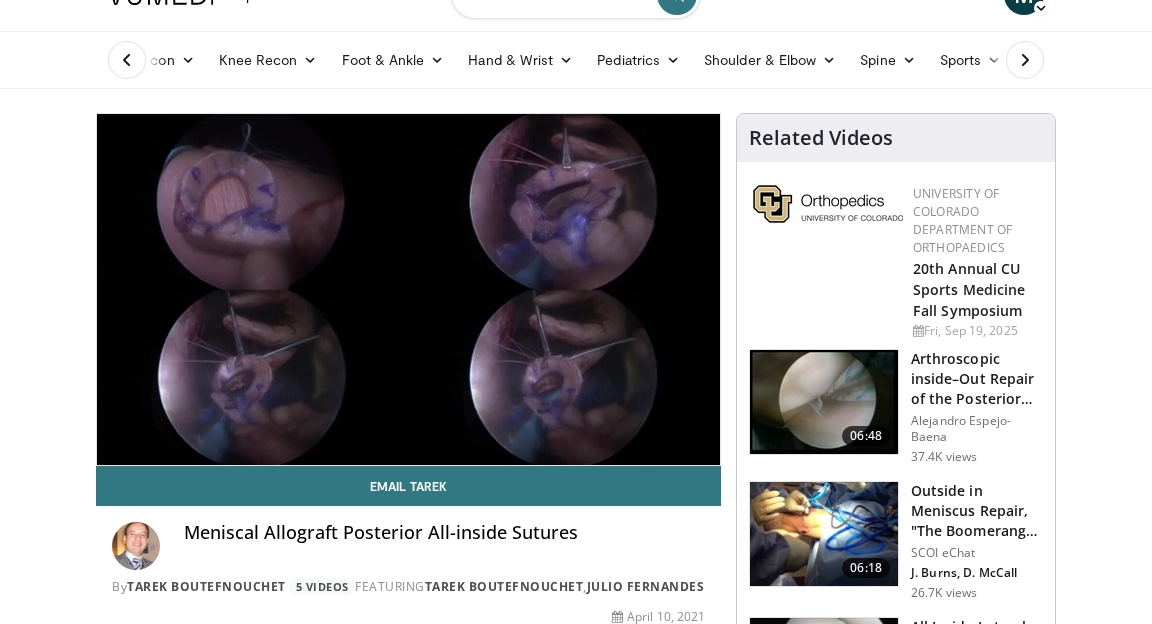 click at bounding box center [824, 534] 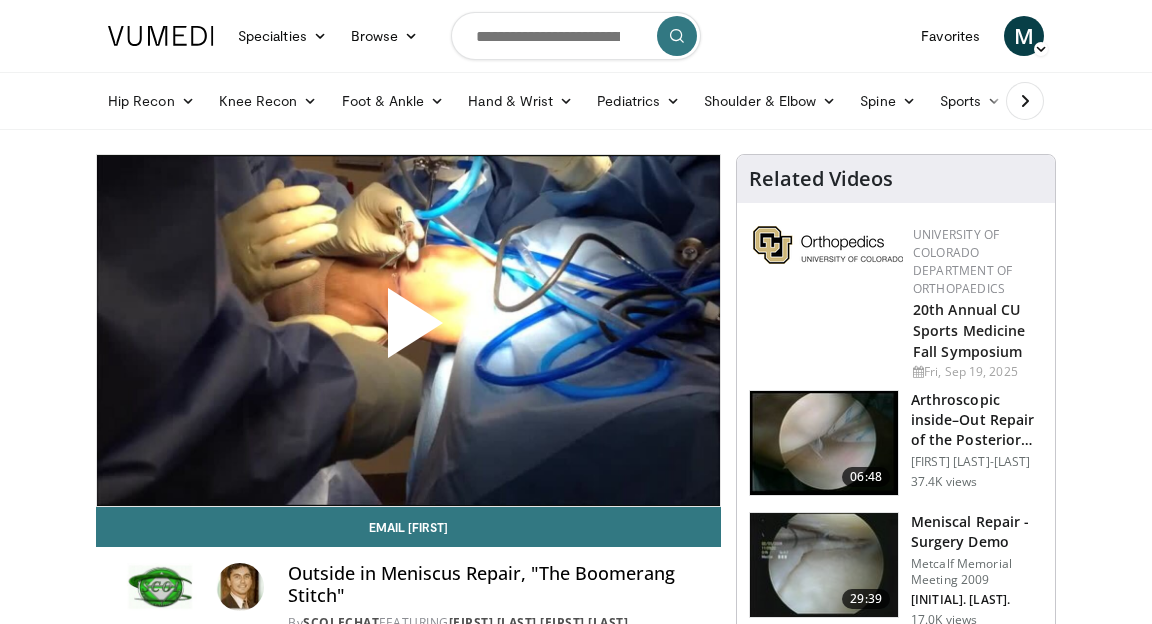 scroll, scrollTop: 0, scrollLeft: 0, axis: both 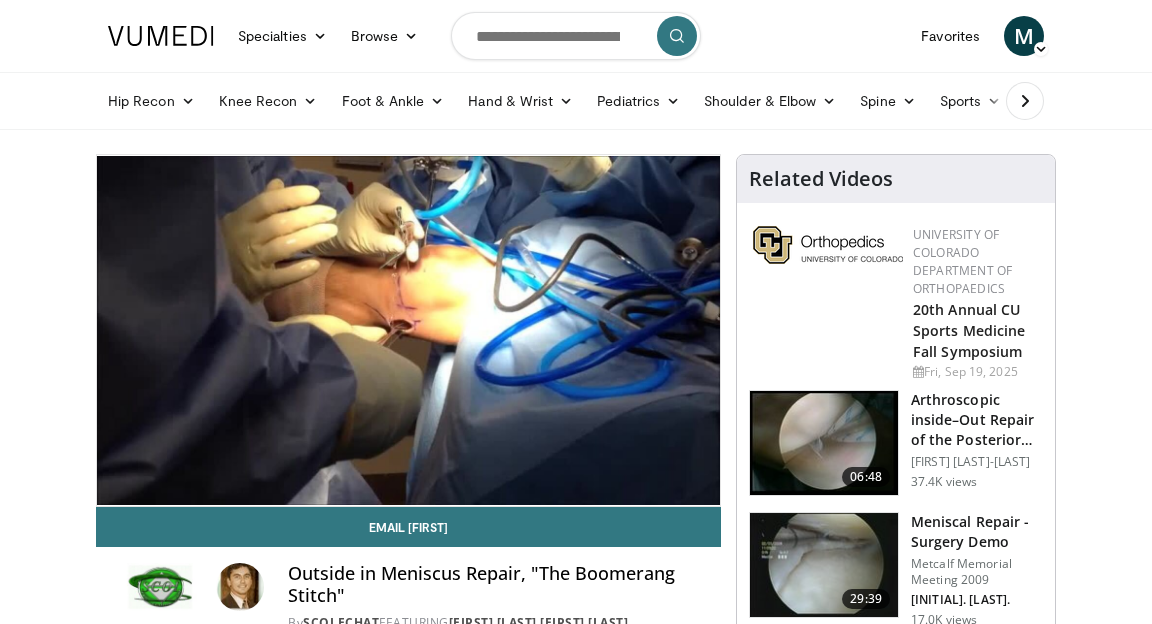 click at bounding box center (408, 330) 